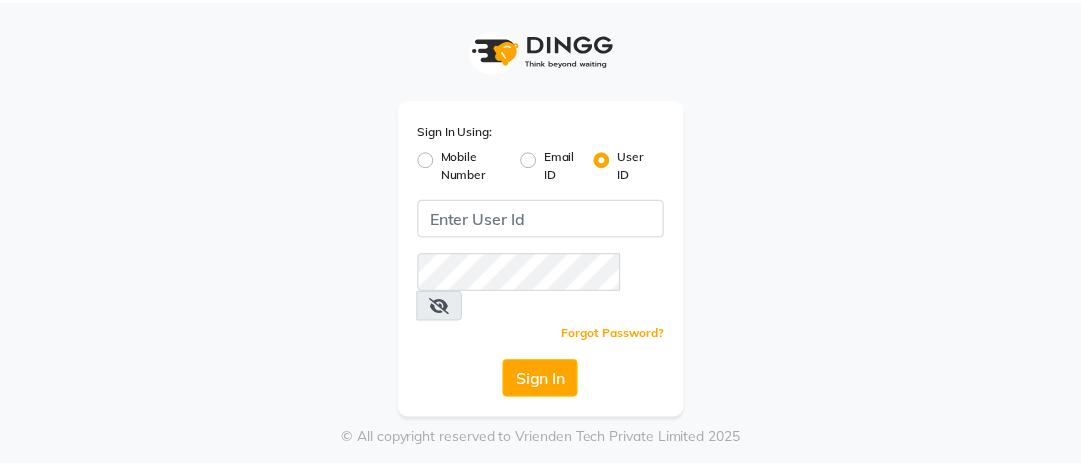 scroll, scrollTop: 0, scrollLeft: 0, axis: both 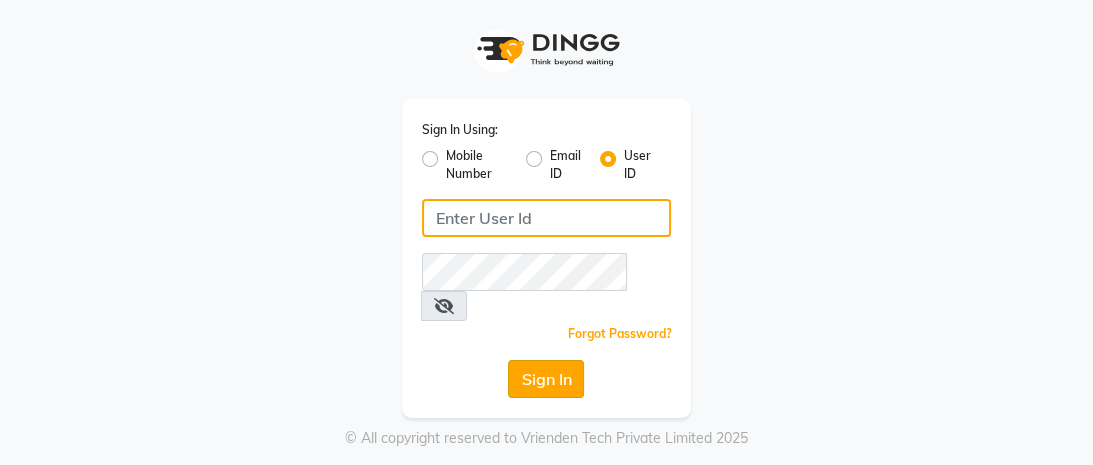 type on "mayahairandbeauty" 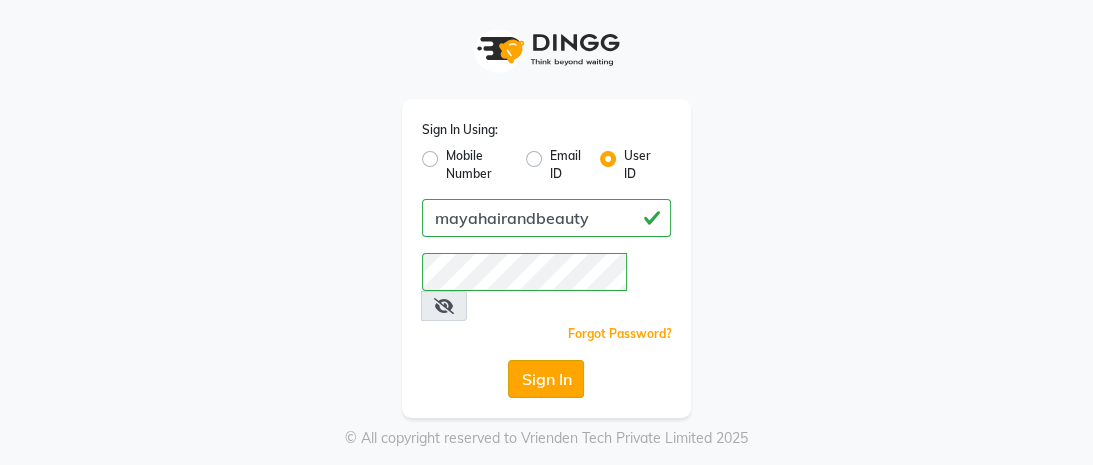 click on "Sign In" 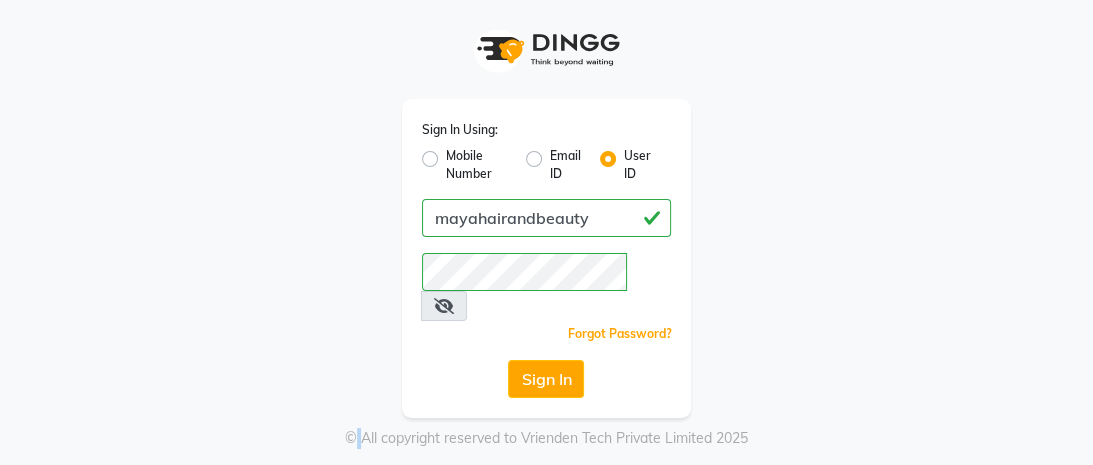 click on "Sign In" 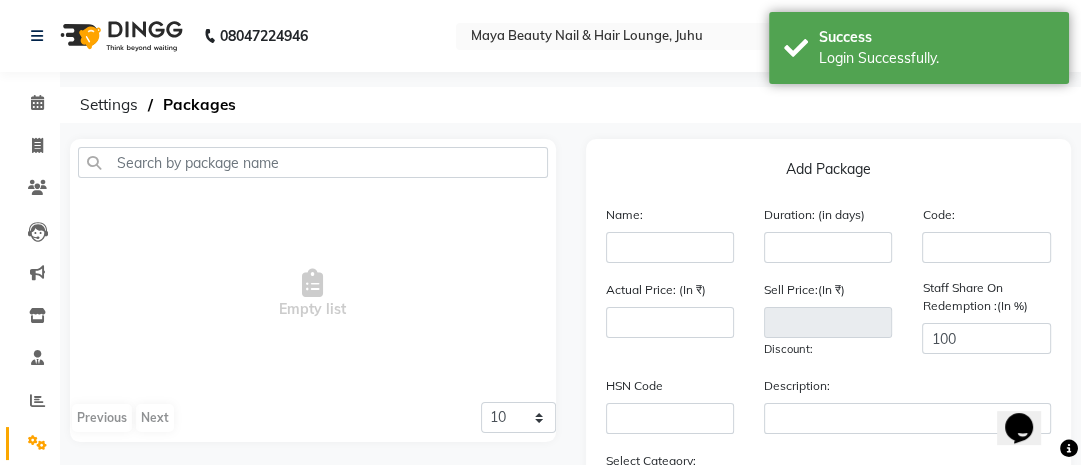scroll, scrollTop: 0, scrollLeft: 0, axis: both 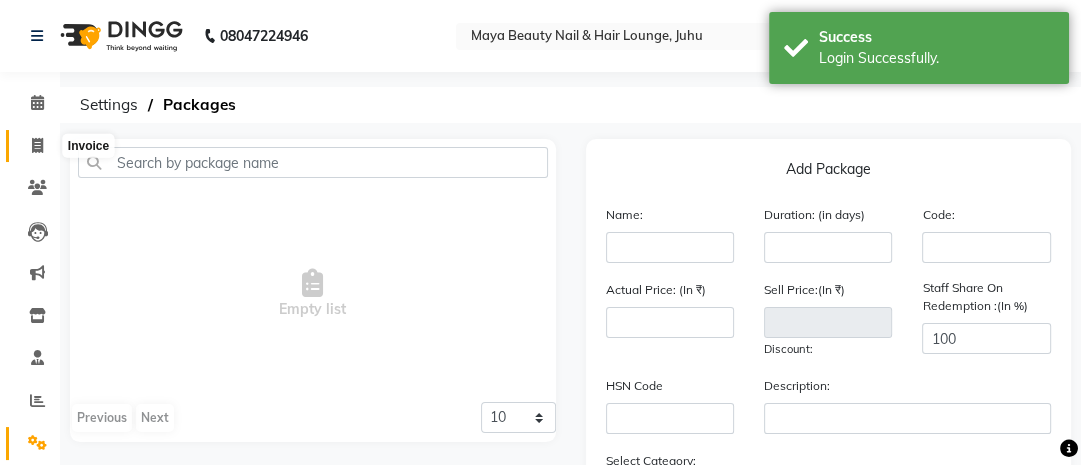 click 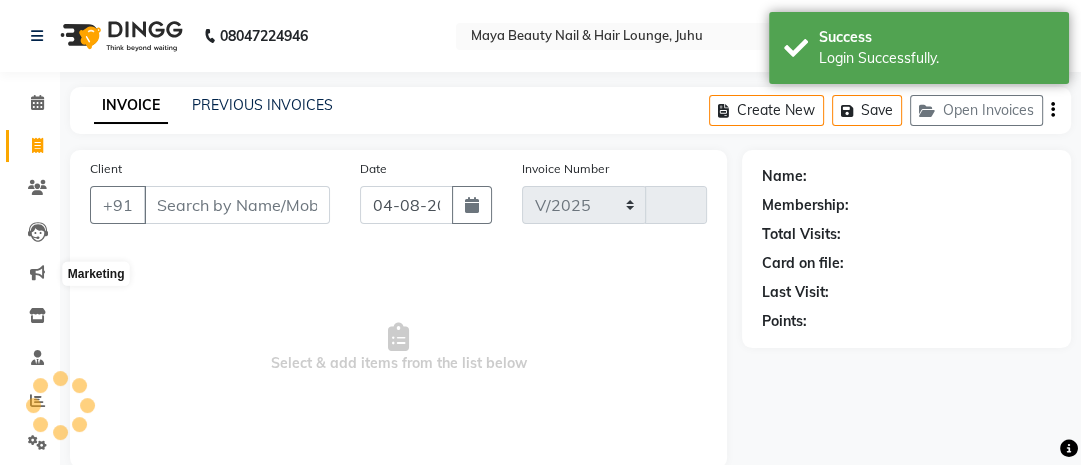 scroll, scrollTop: 136, scrollLeft: 0, axis: vertical 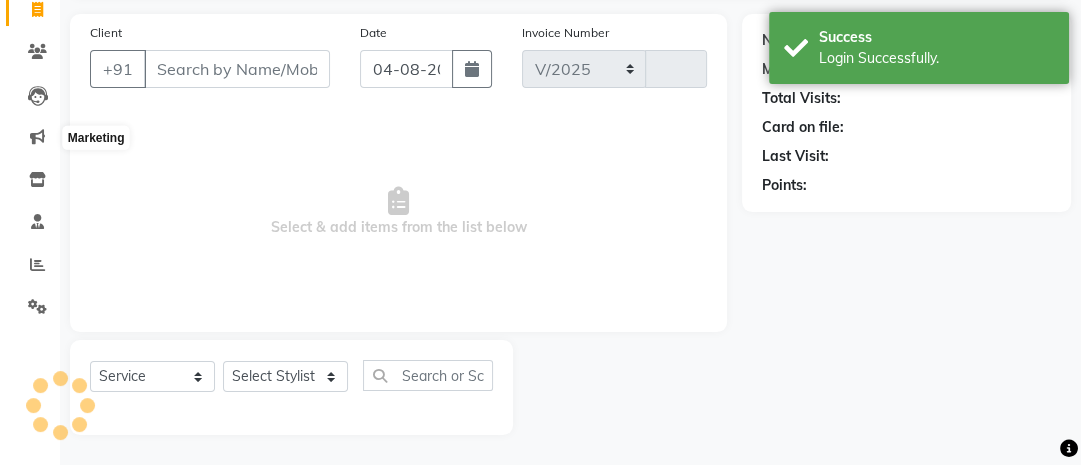 select on "4023" 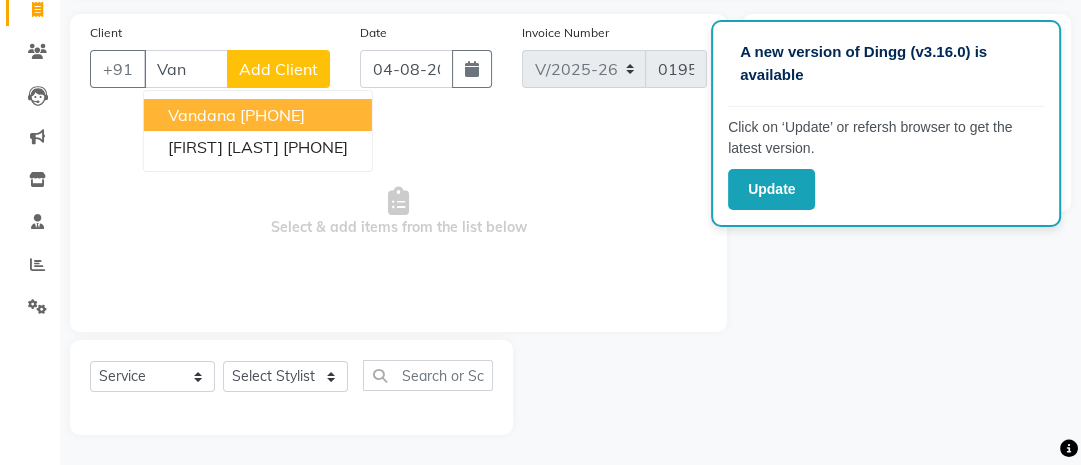 click on "[PHONE]" at bounding box center [272, 115] 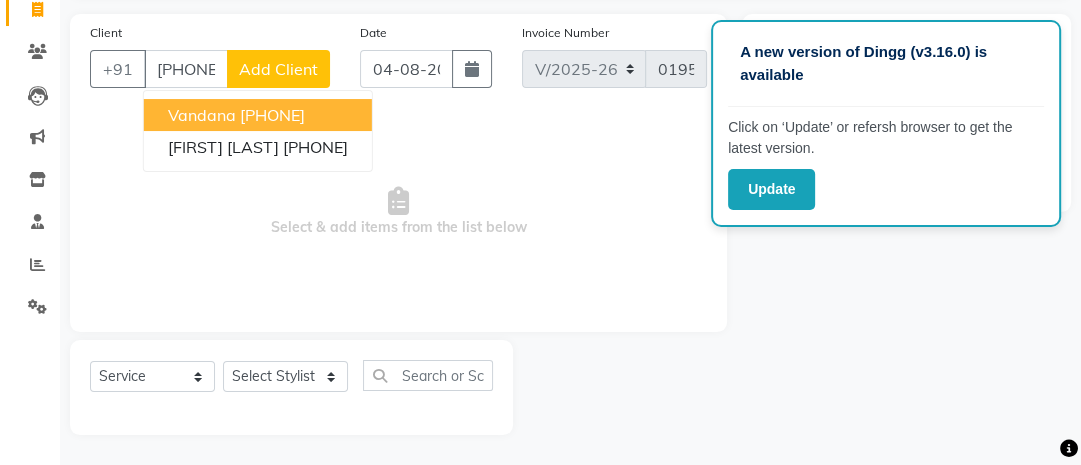 type on "[PHONE]" 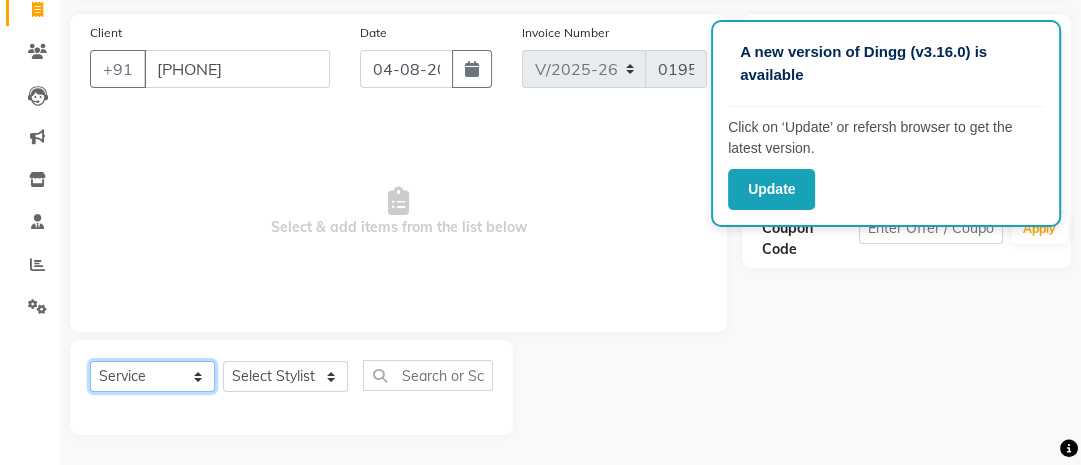 click on "Select  Service  Product  Membership  Package Voucher Prepaid Gift Card" 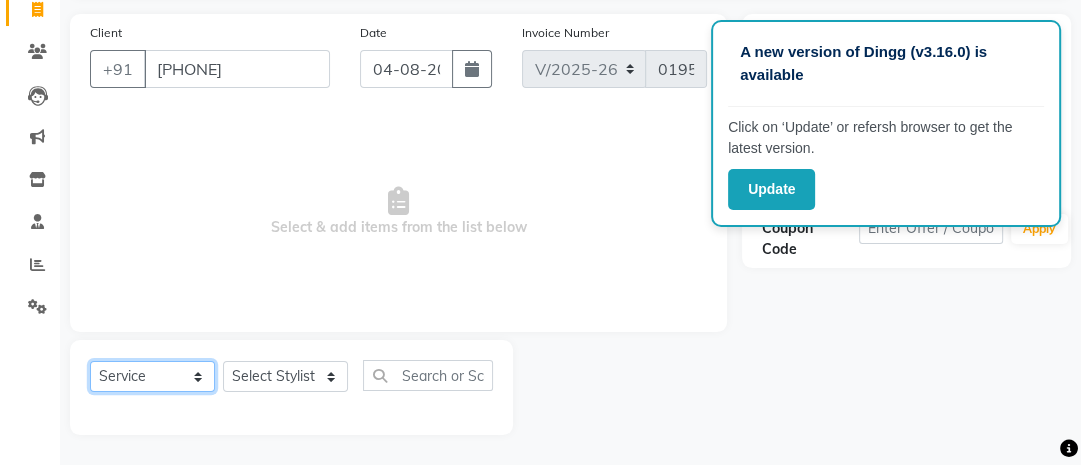 select on "membership" 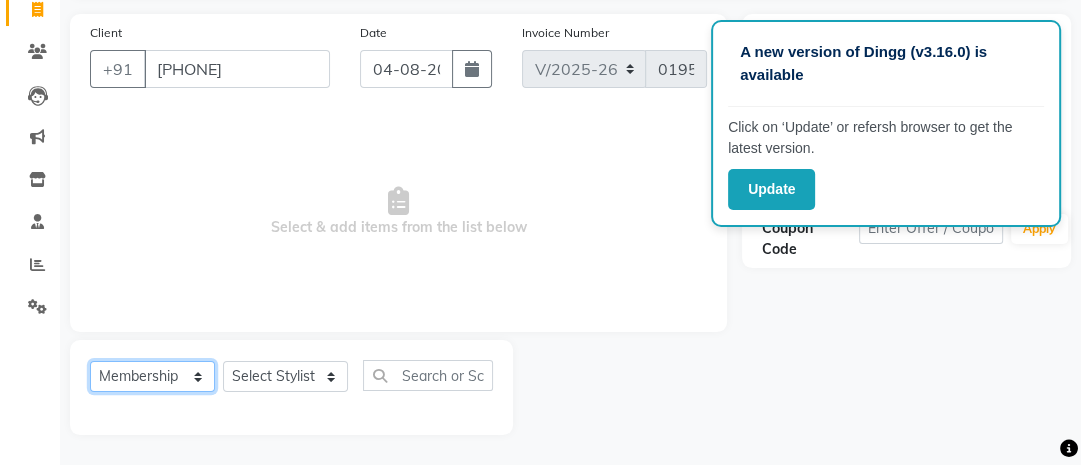 click on "Select  Service  Product  Membership  Package Voucher Prepaid Gift Card" 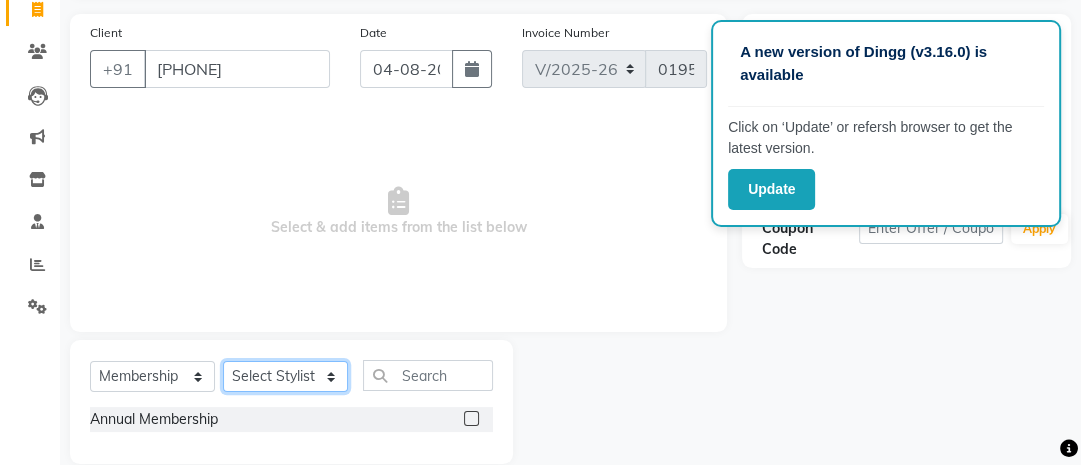 click on "Select Stylist Ana Ansar Ashwini Hema Laxmi Mavis Maya Reshma Rita Usha" 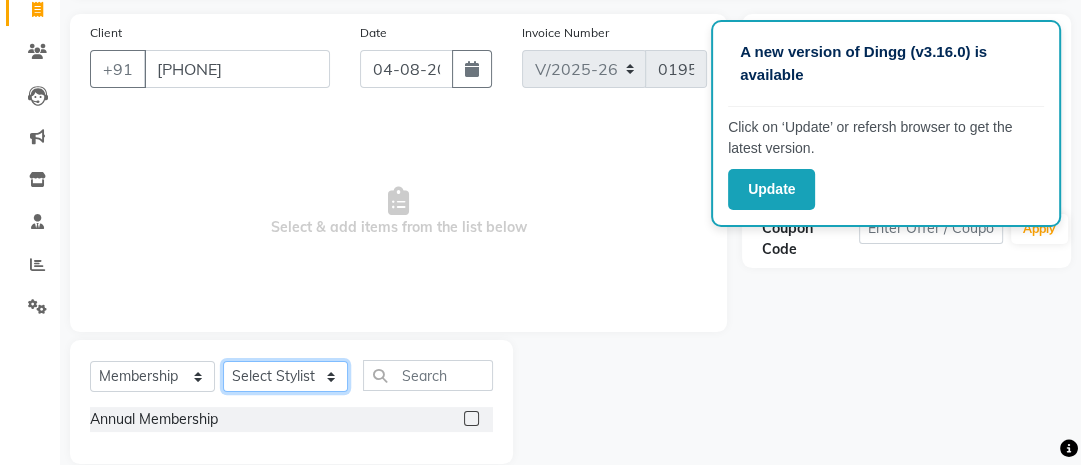 select on "78461" 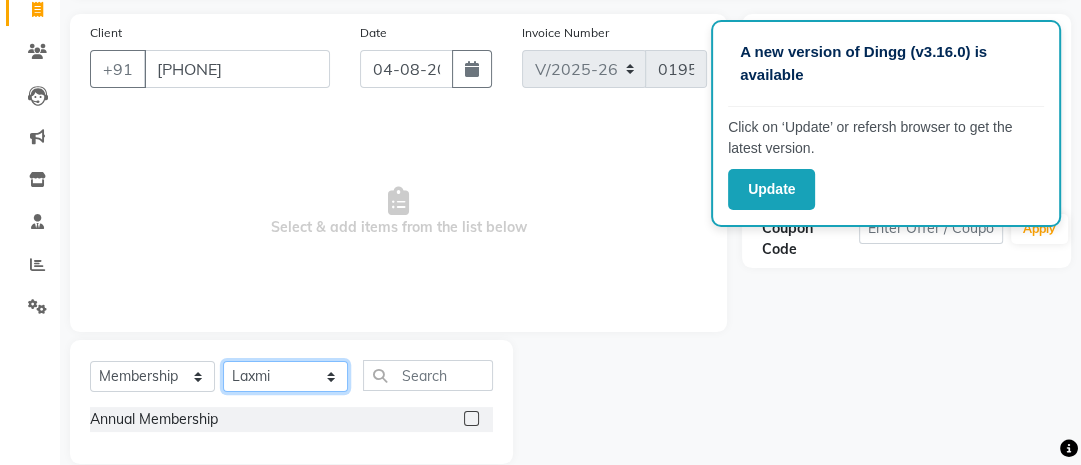 click on "Select Stylist Ana Ansar Ashwini Hema Laxmi Mavis Maya Reshma Rita Usha" 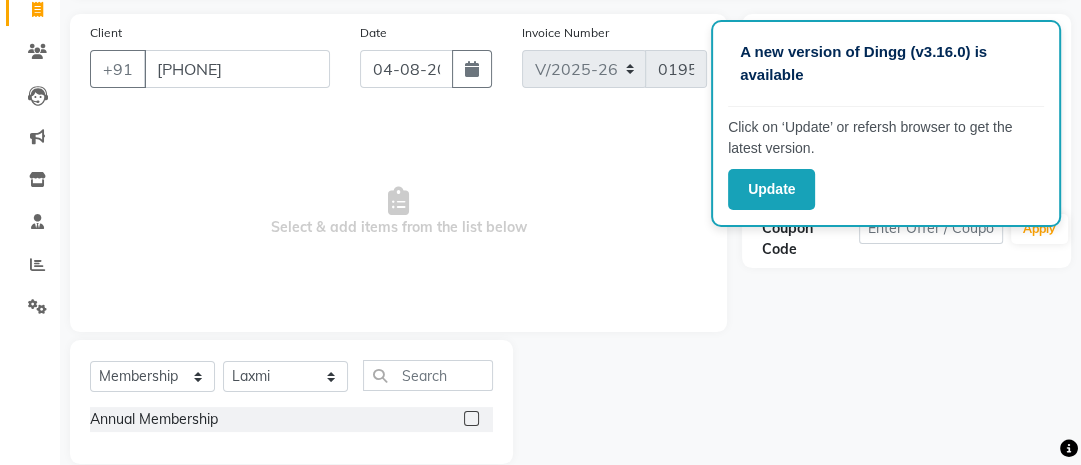 click 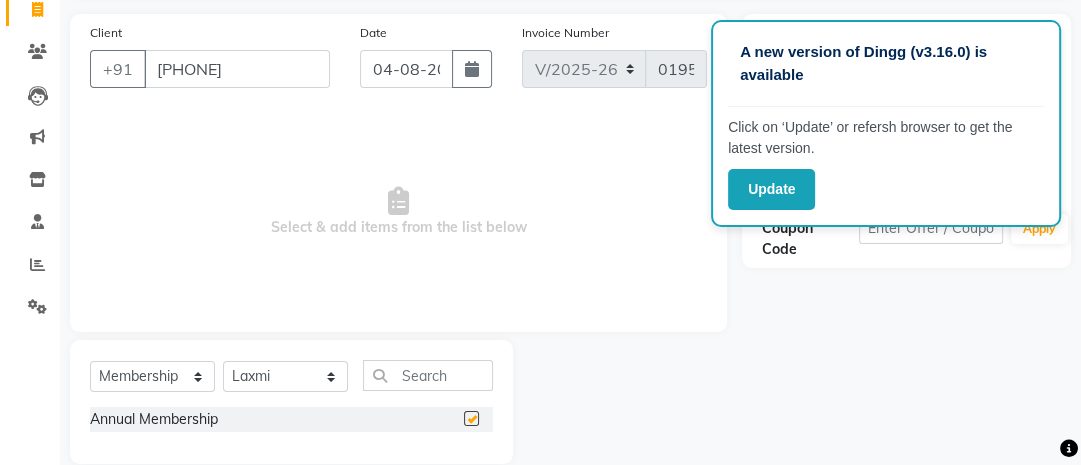 select on "select" 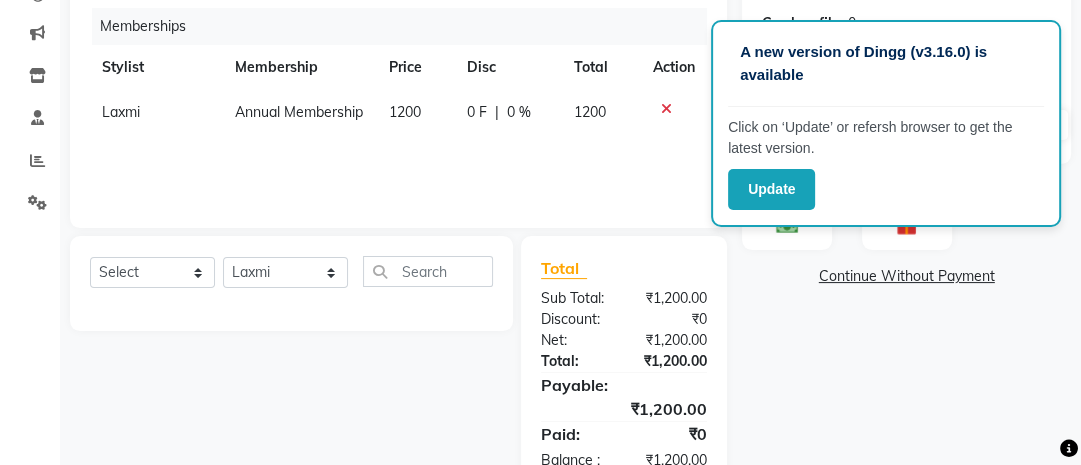 scroll, scrollTop: 241, scrollLeft: 0, axis: vertical 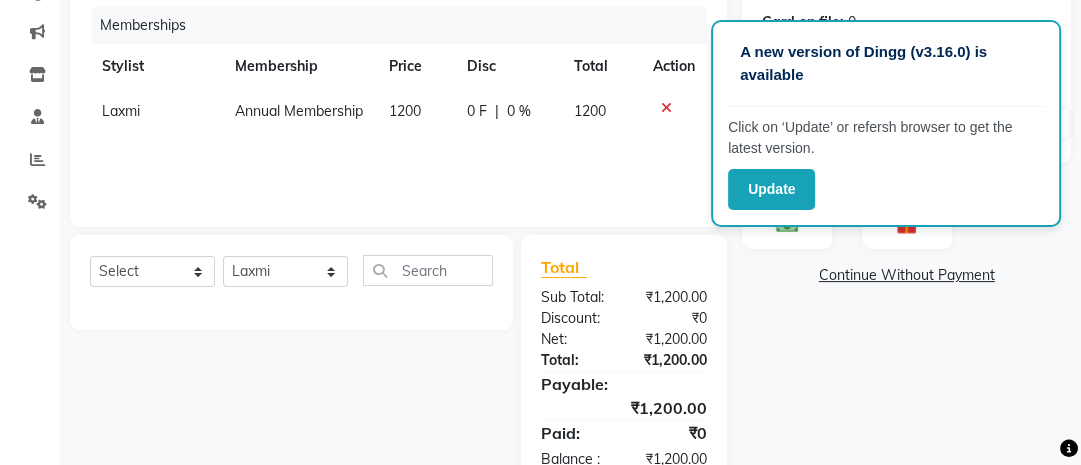 click on "Name: Vandana  Membership:  No Active Membership  Total Visits:  1 Card on file:  0 Last Visit:   10-06-2025 Points:   0  Coupon Code Apply Manual Payment Redemption  Continue Without Payment" 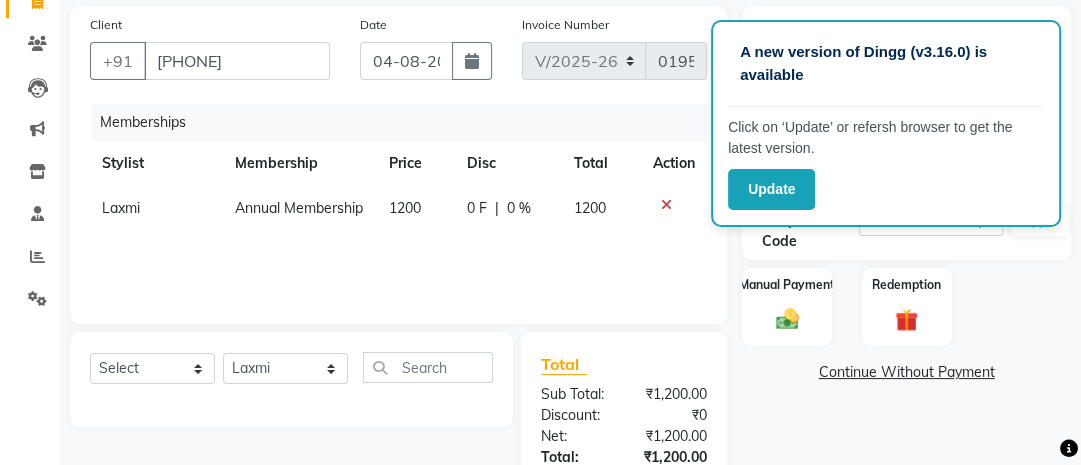 scroll, scrollTop: 143, scrollLeft: 0, axis: vertical 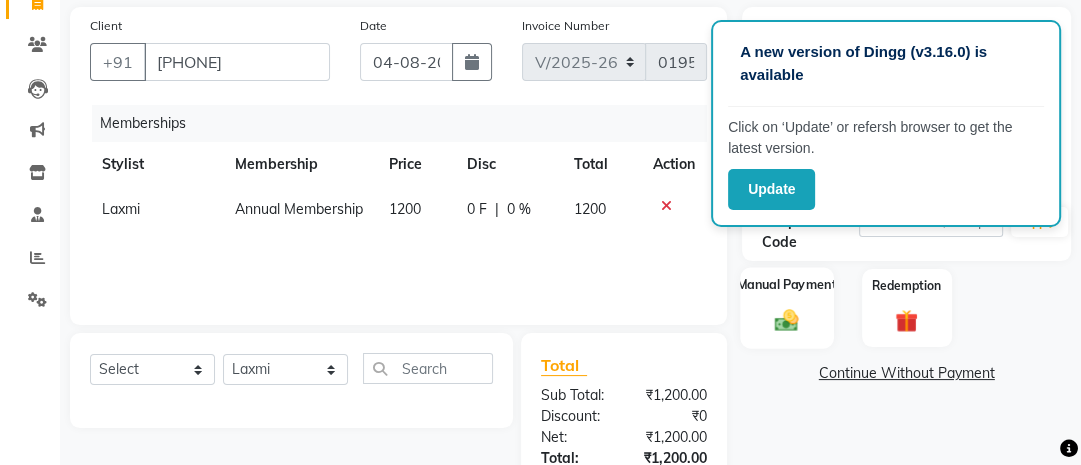 click 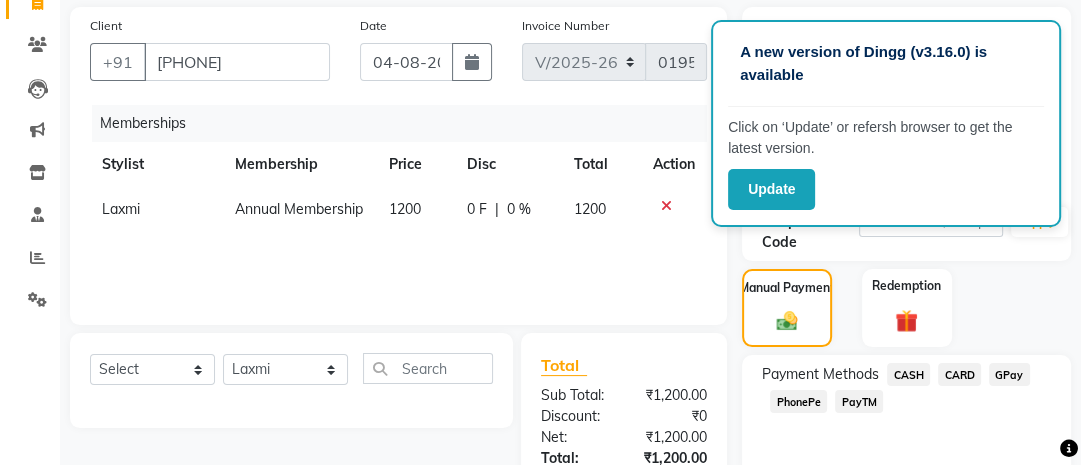 click on "GPay" 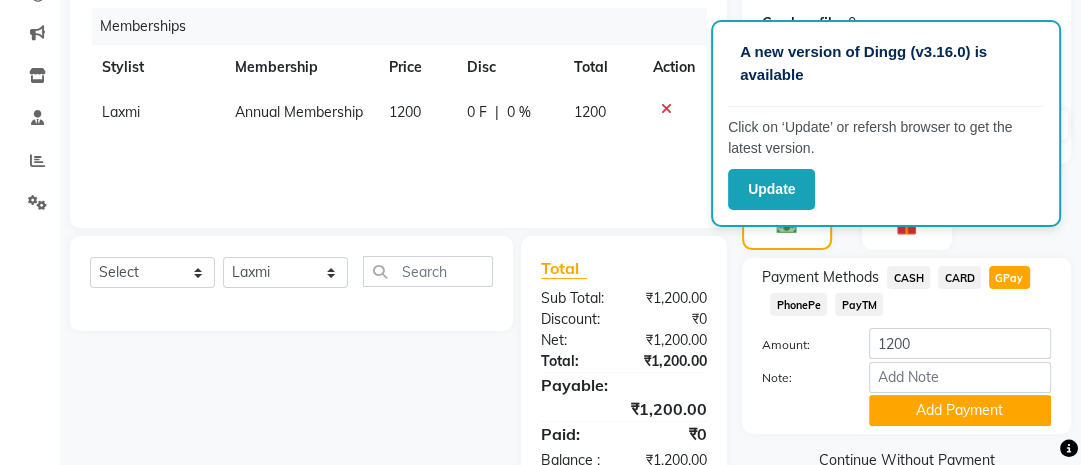 scroll, scrollTop: 296, scrollLeft: 0, axis: vertical 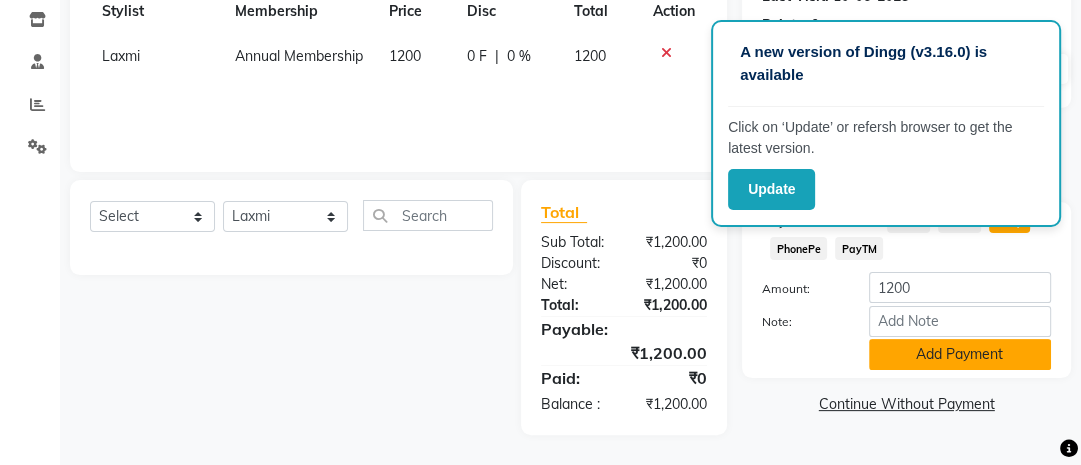 click on "Add Payment" 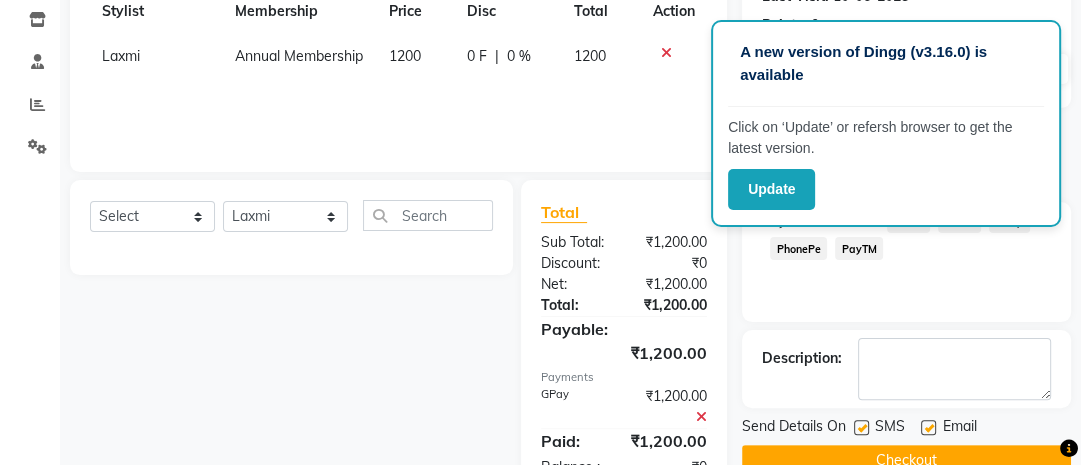 scroll, scrollTop: 359, scrollLeft: 0, axis: vertical 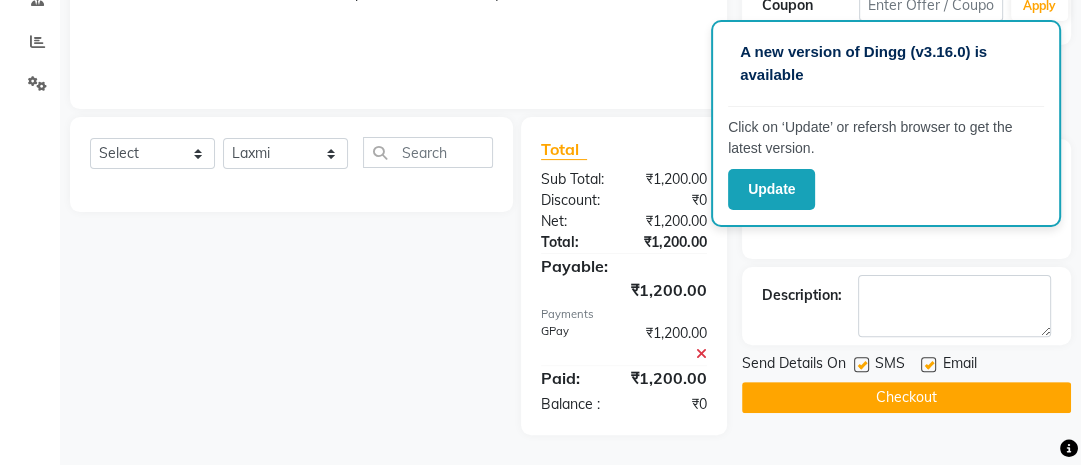 click on "Checkout" 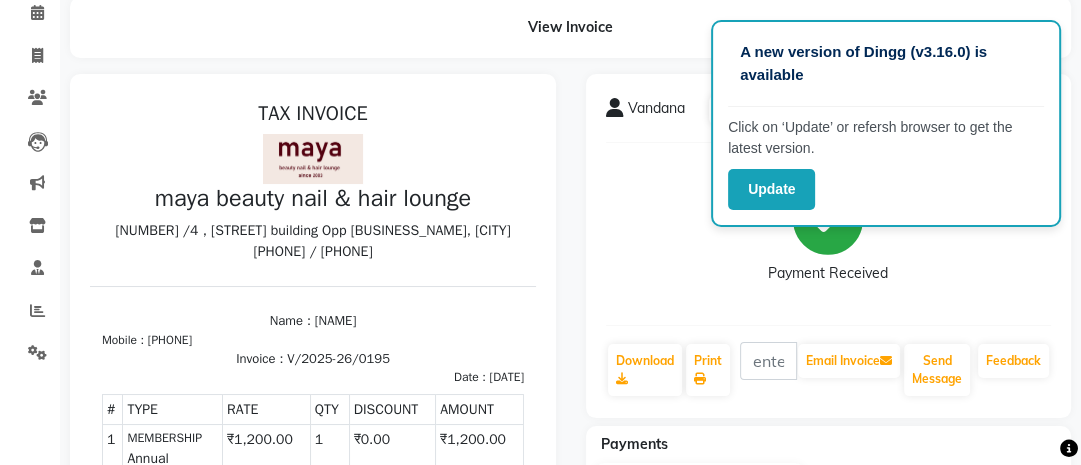 scroll, scrollTop: 0, scrollLeft: 0, axis: both 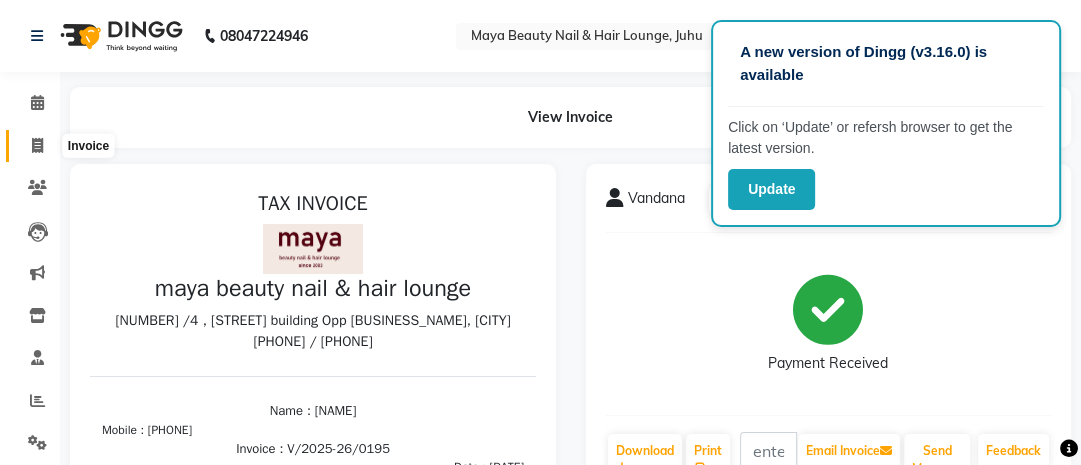 click 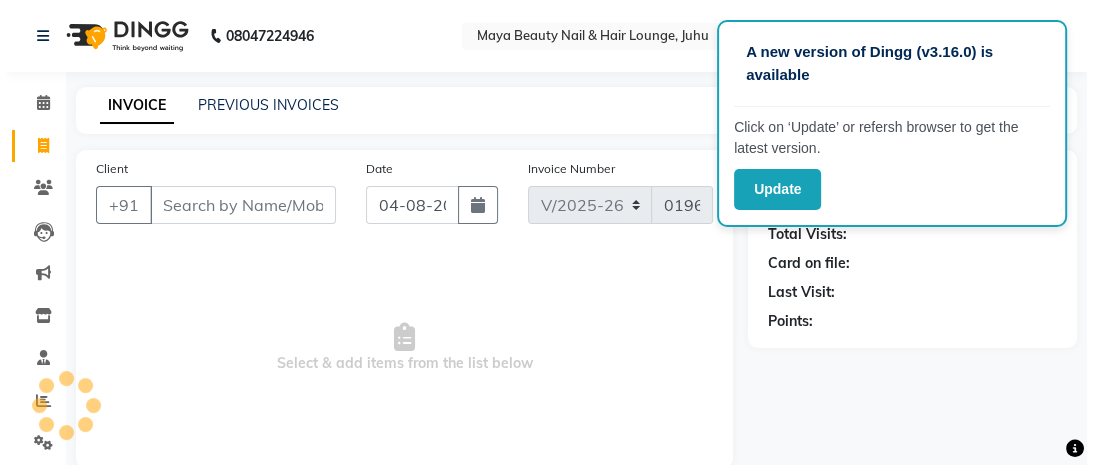 scroll, scrollTop: 136, scrollLeft: 0, axis: vertical 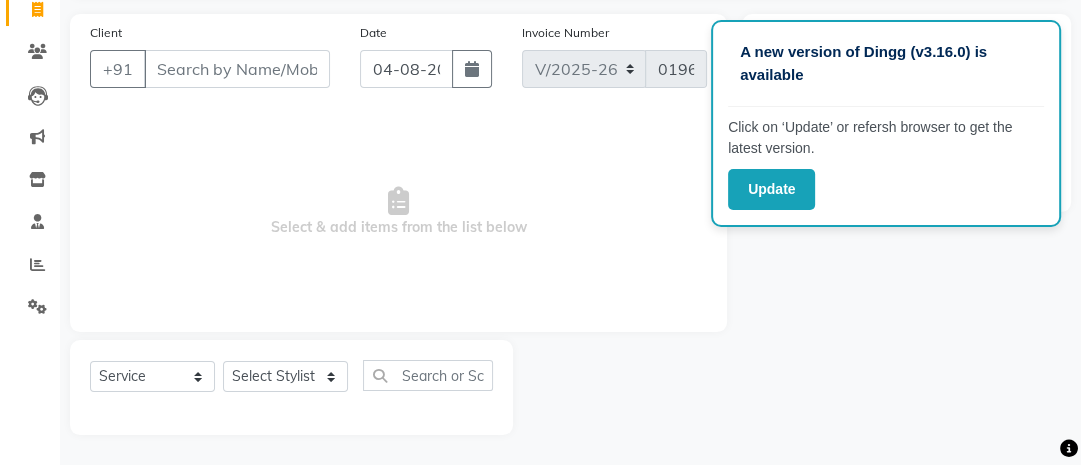 click on "Client" at bounding box center [237, 69] 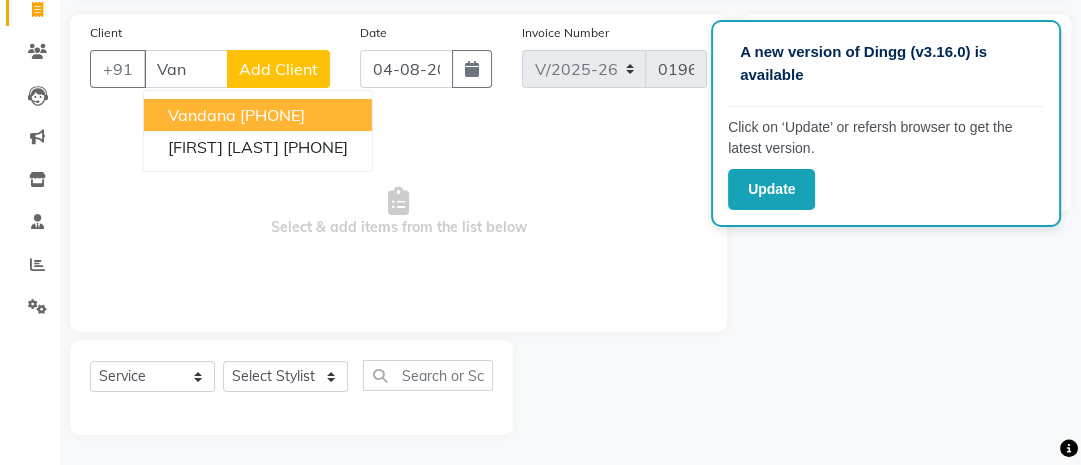 type on "Van" 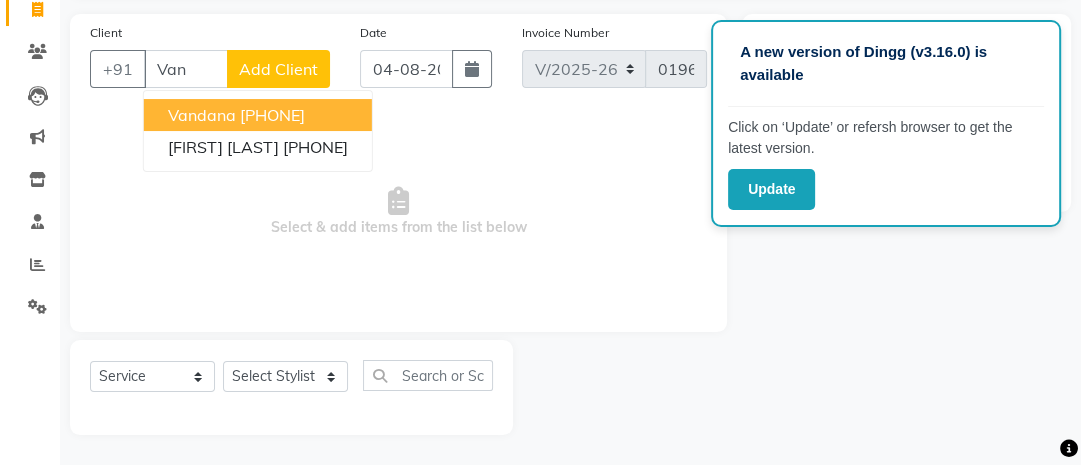 click on "Add Client" 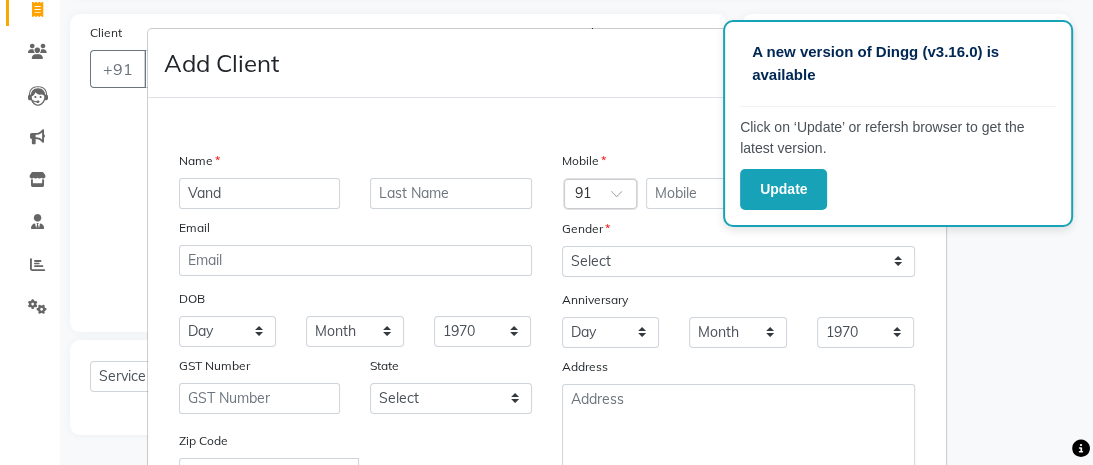 type on "[FIRST]" 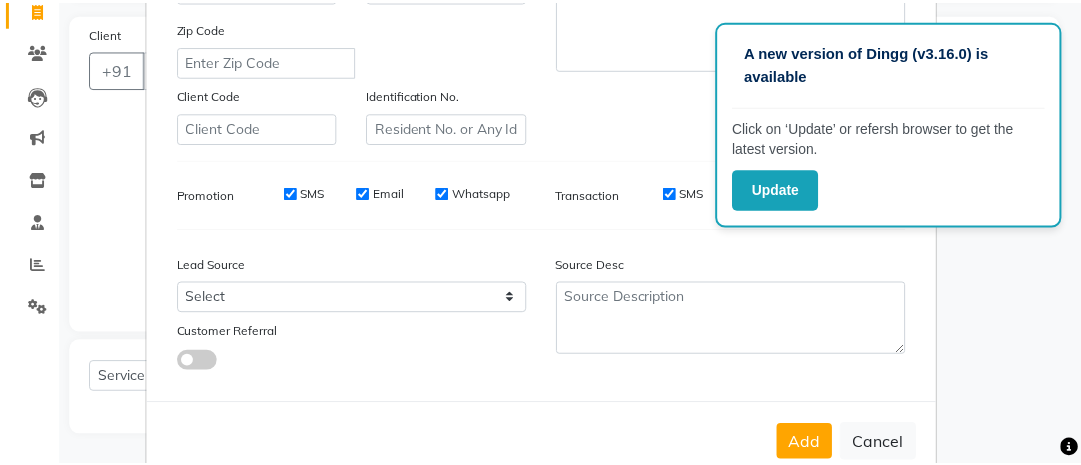 scroll, scrollTop: 468, scrollLeft: 0, axis: vertical 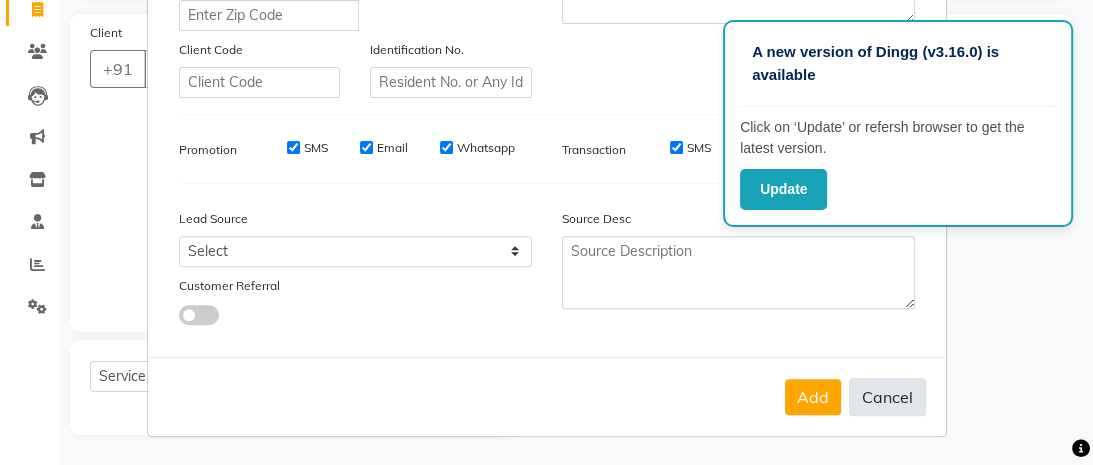 click on "Cancel" at bounding box center (887, 397) 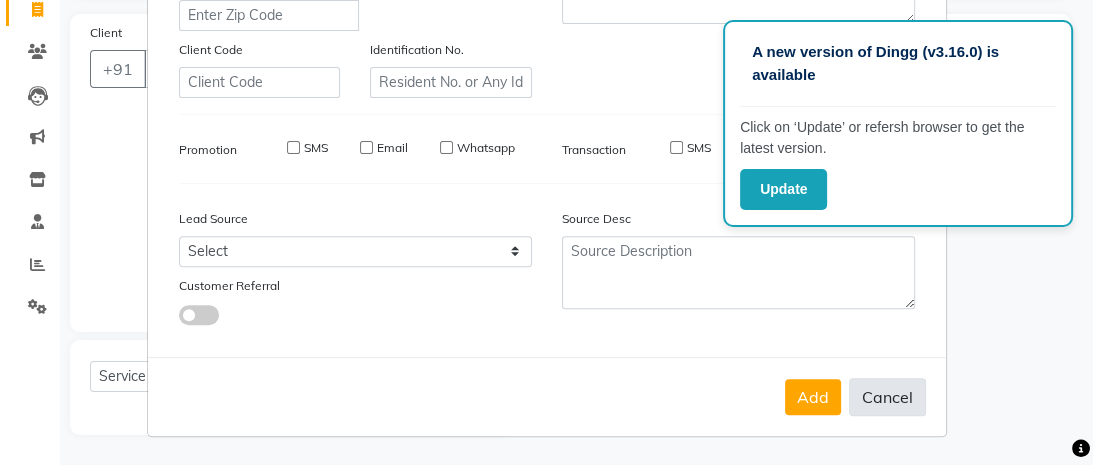 type 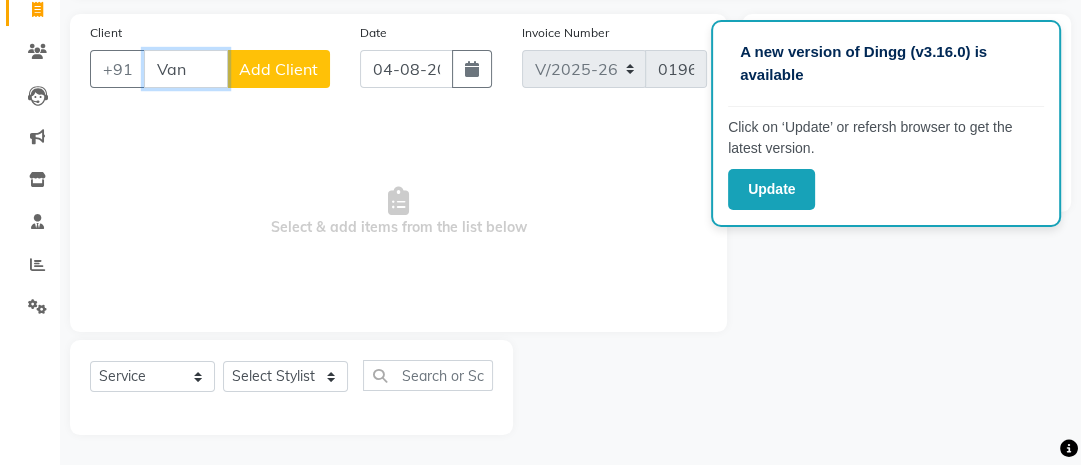 click on "Van" at bounding box center (186, 69) 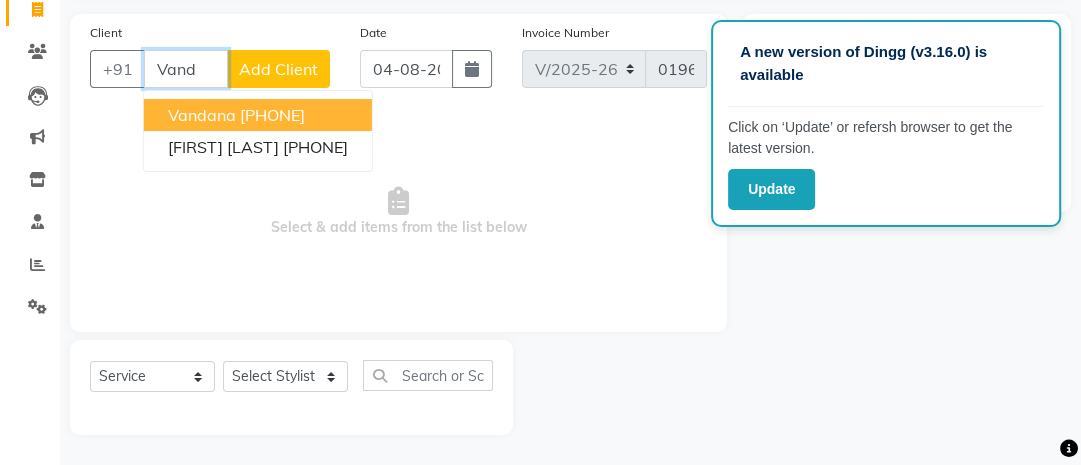 click on "Vandana" at bounding box center [202, 115] 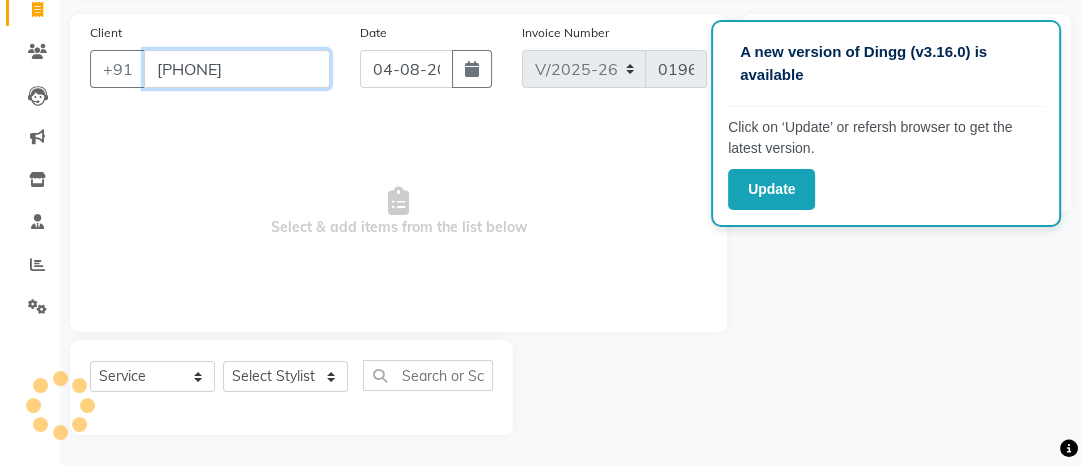 type on "[PHONE]" 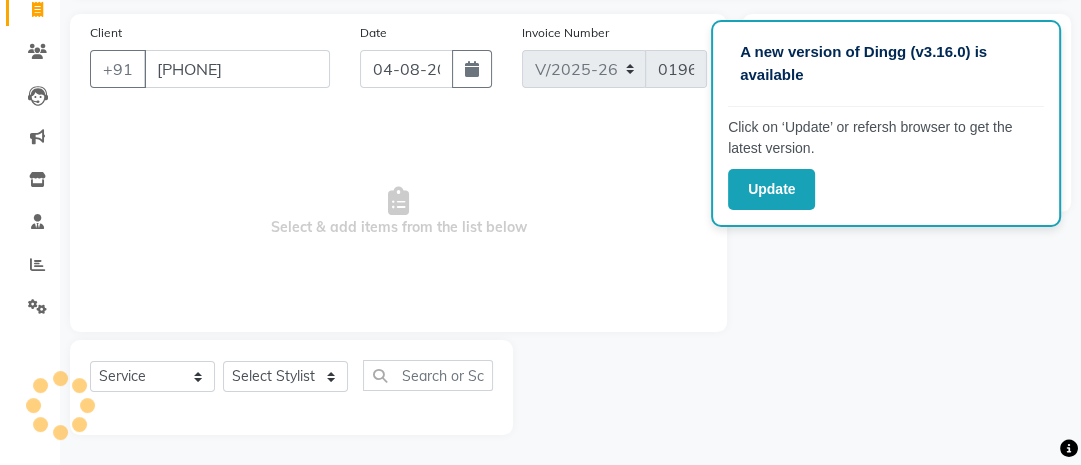 select on "1: Object" 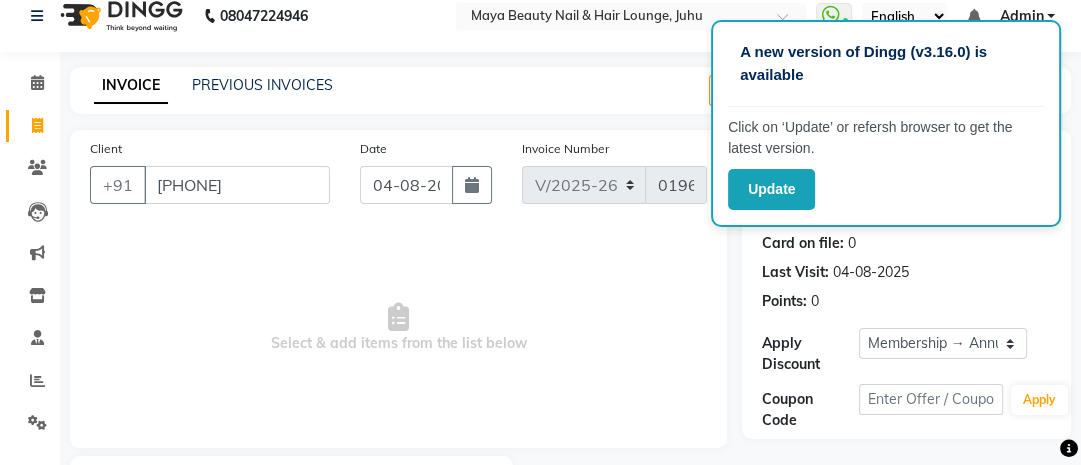 scroll, scrollTop: 0, scrollLeft: 0, axis: both 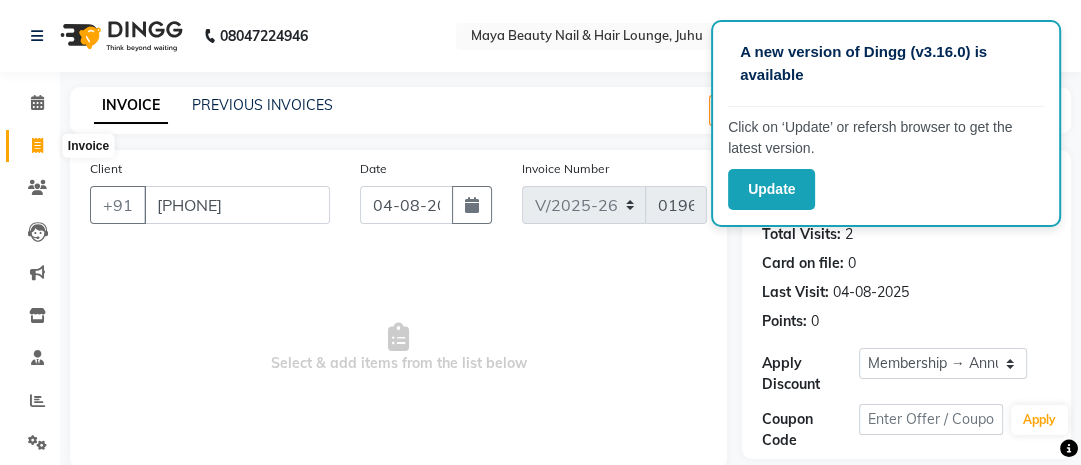 click 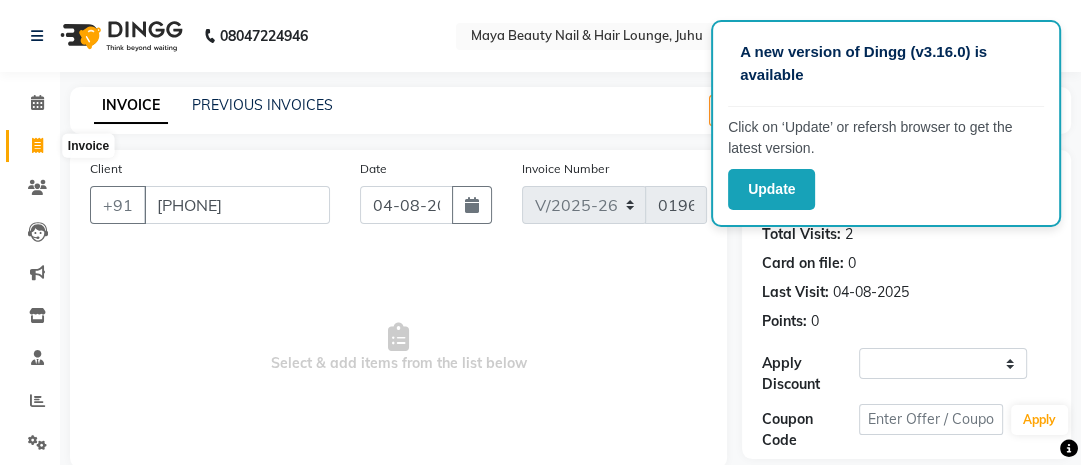 select on "service" 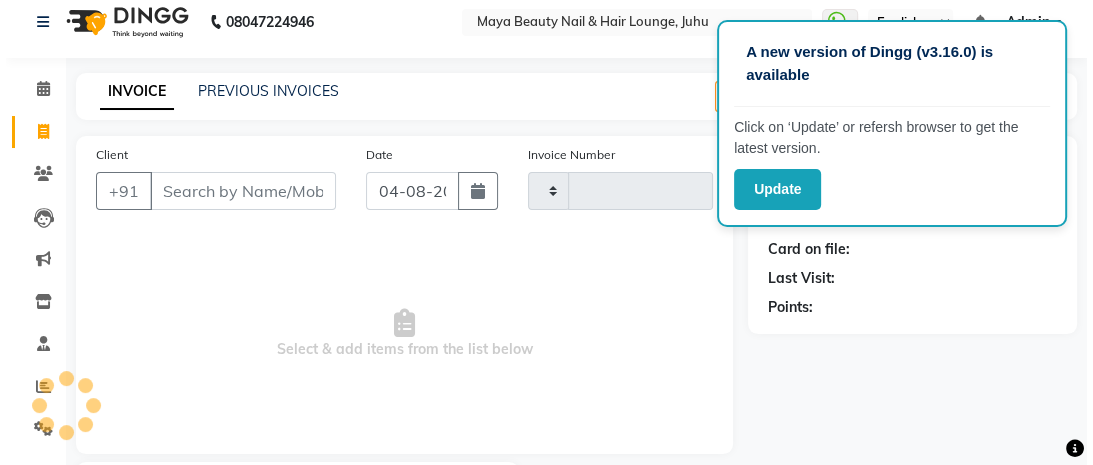 scroll, scrollTop: 136, scrollLeft: 0, axis: vertical 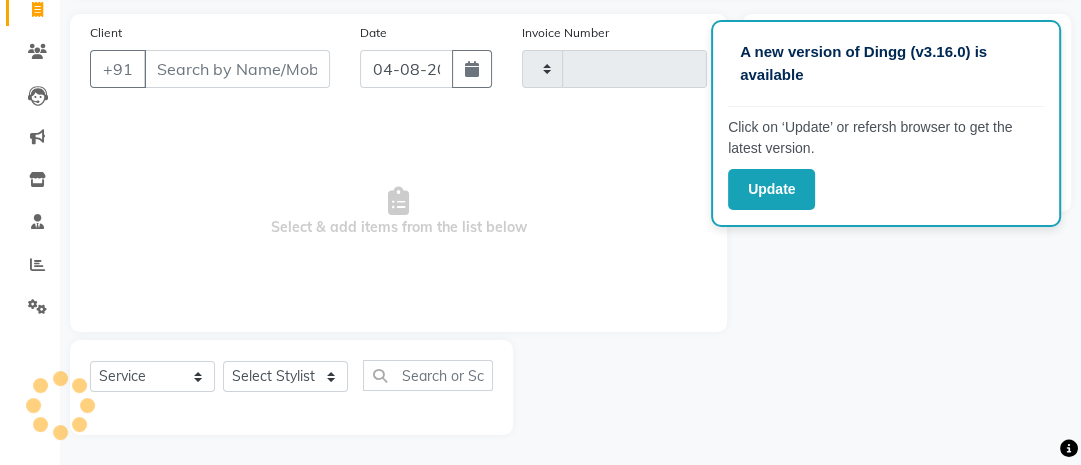 type on "0196" 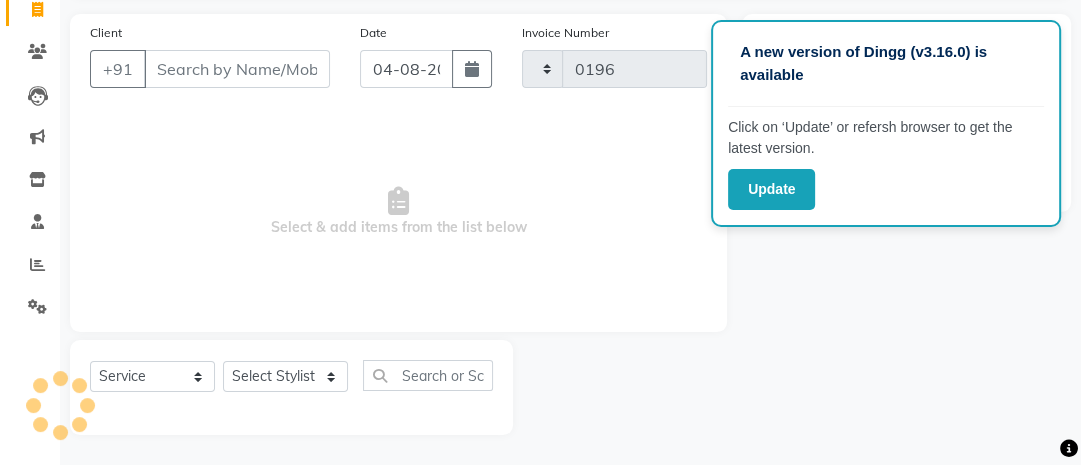 select on "4023" 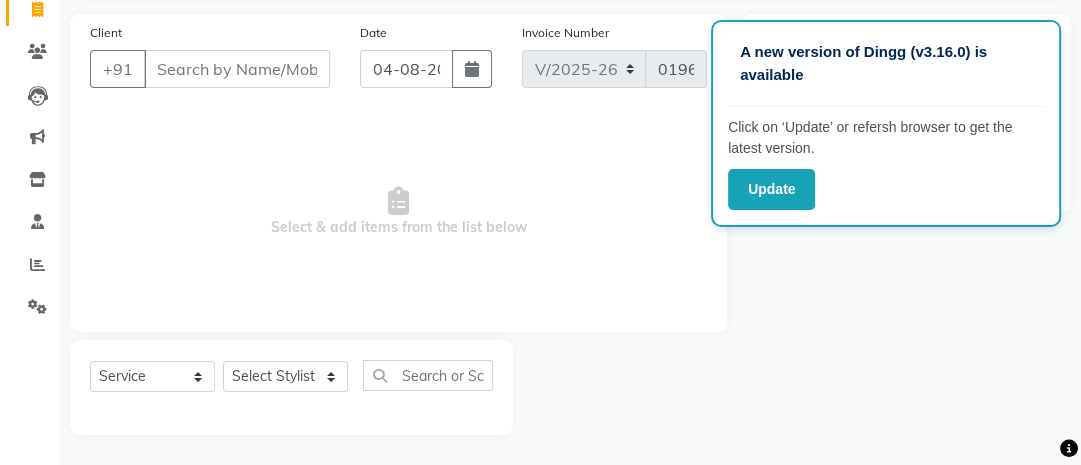 click on "Client" at bounding box center [237, 69] 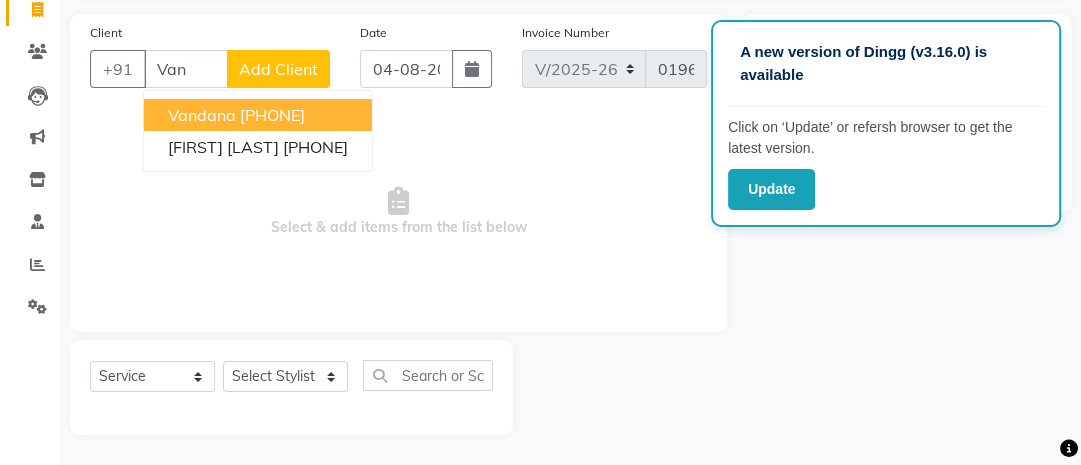 type on "Van" 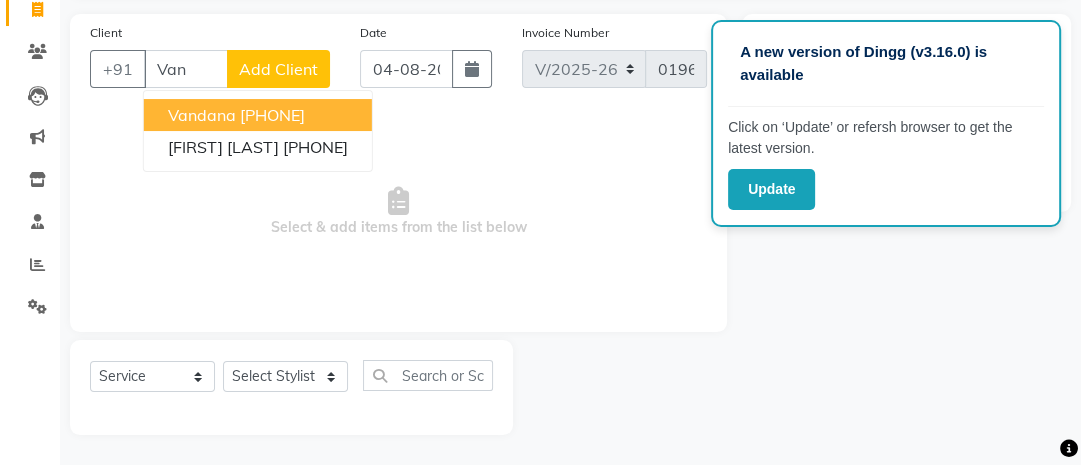 click on "Add Client" 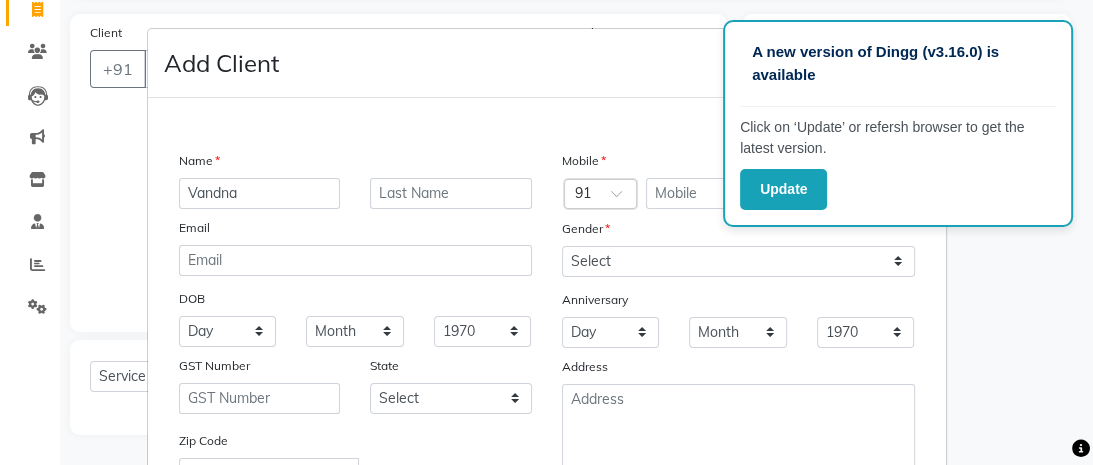 click on "Vandna" at bounding box center (260, 193) 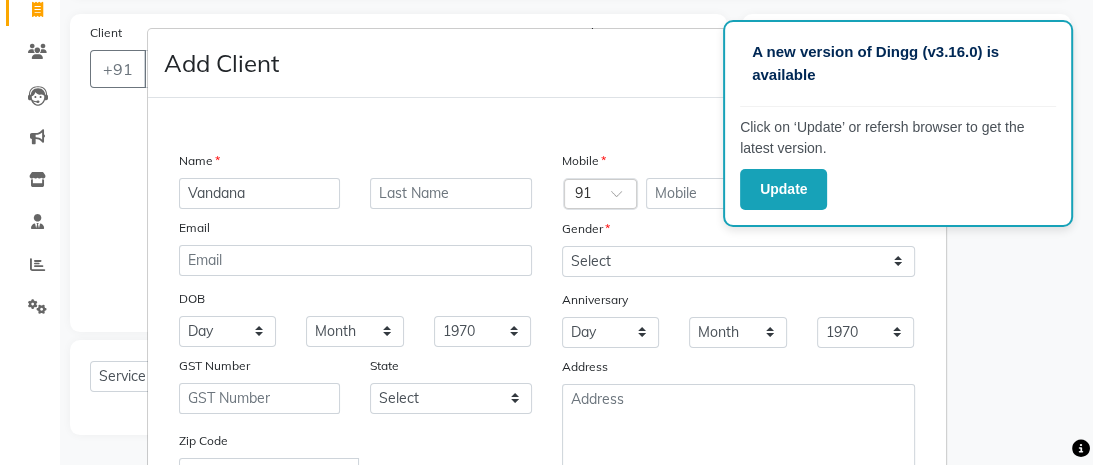 type on "Vandana" 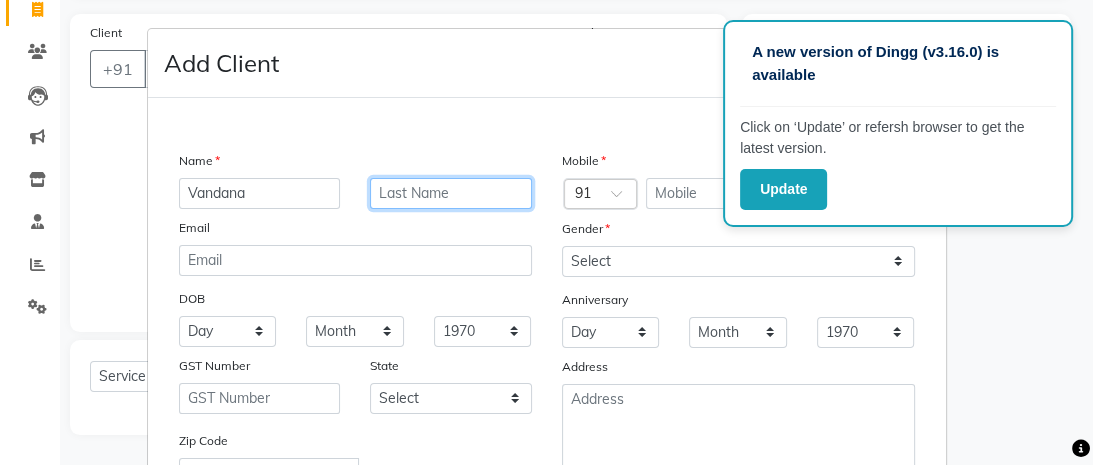 click at bounding box center [451, 193] 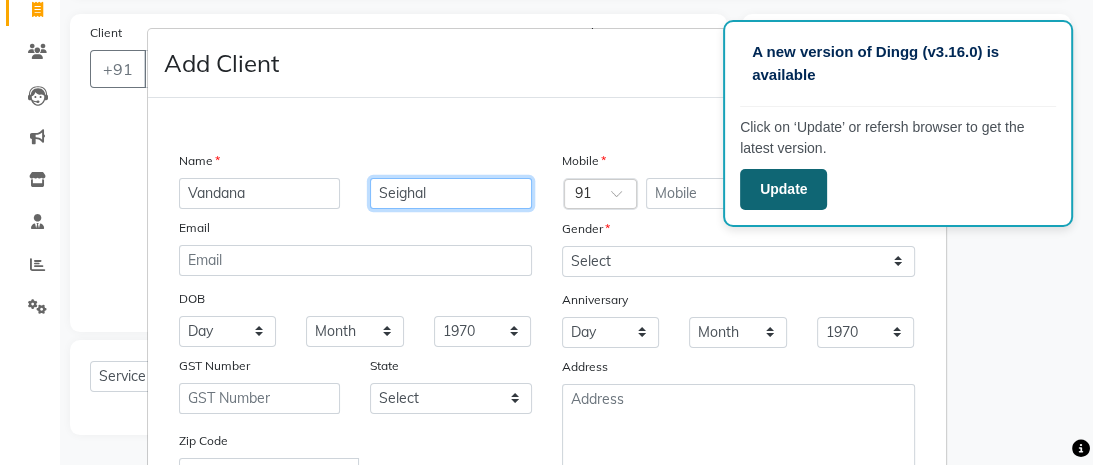 type on "[FIRST]" 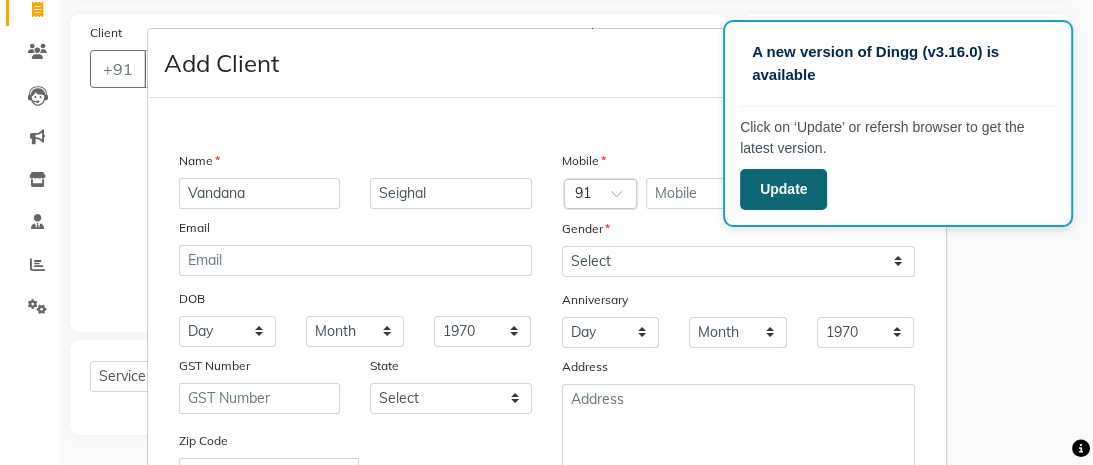click on "Update" 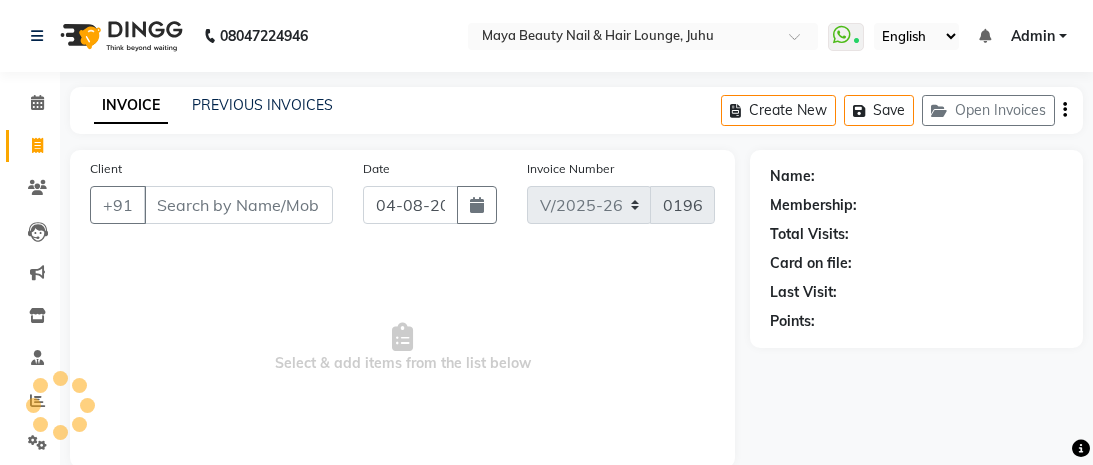 select on "4023" 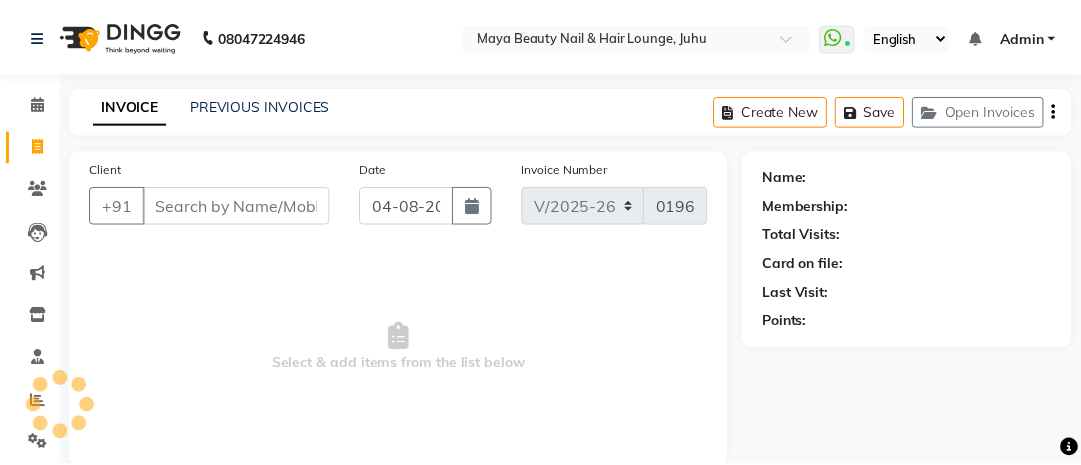scroll, scrollTop: 0, scrollLeft: 0, axis: both 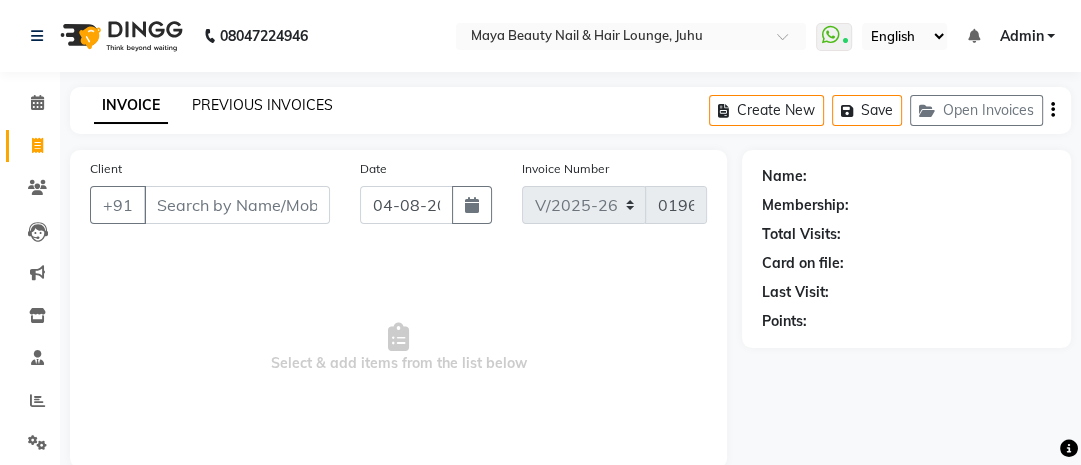 click on "PREVIOUS INVOICES" 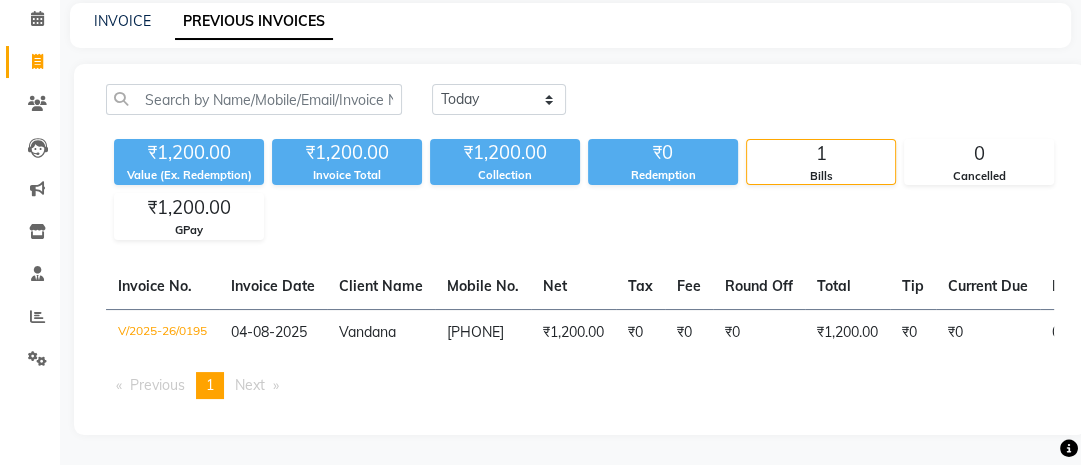 scroll, scrollTop: 0, scrollLeft: 0, axis: both 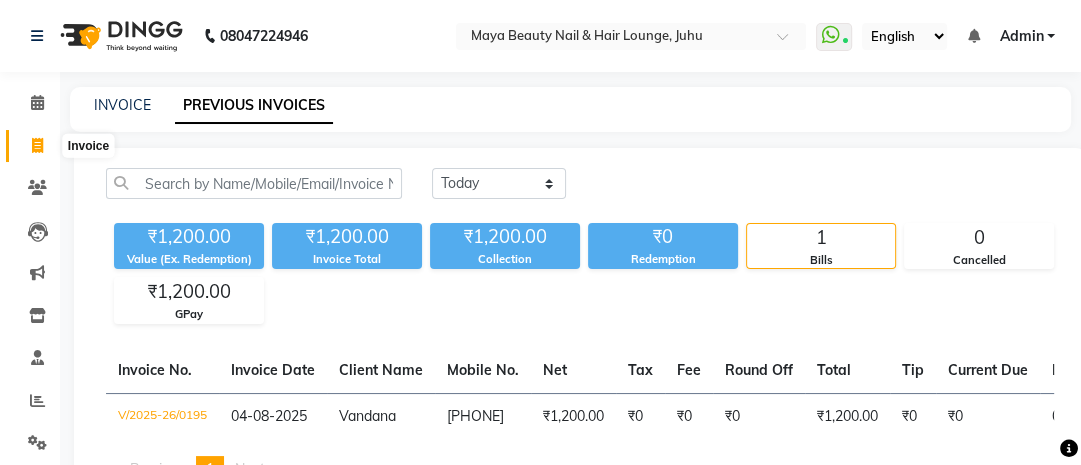 click 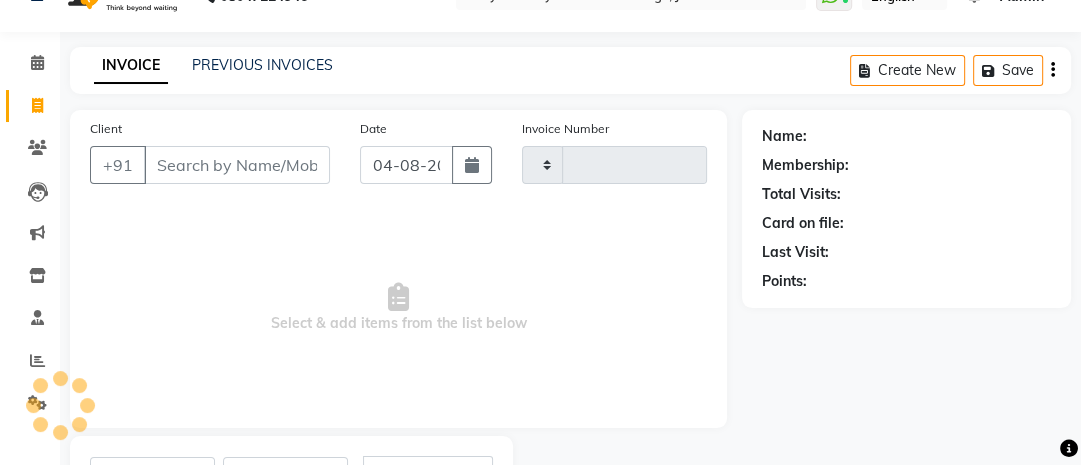 click on "Calendar  Invoice  Clients  Leads   Marketing  Inventory  Staff  Reports  Settings Completed InProgress Upcoming Dropped Tentative Check-In Confirm Bookings Segments Page Builder" 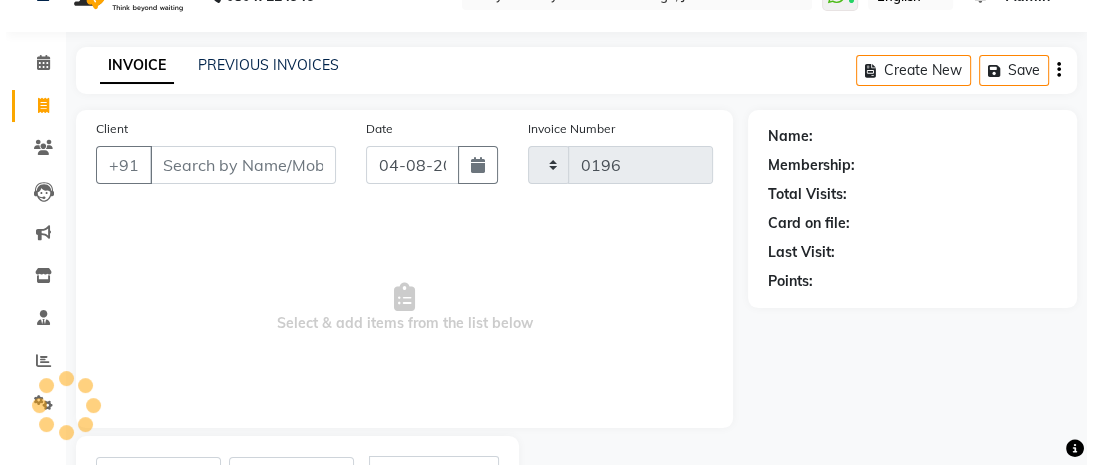 scroll, scrollTop: 136, scrollLeft: 0, axis: vertical 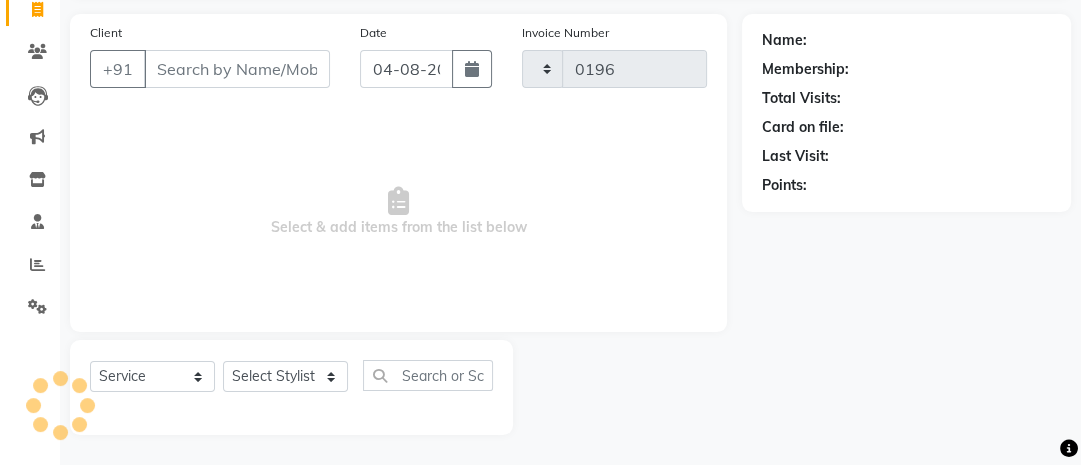 select on "4023" 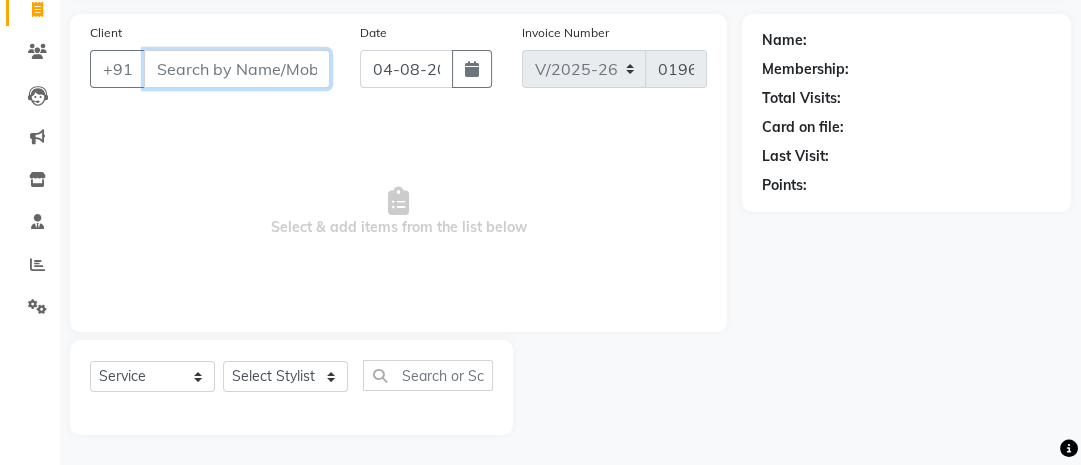 click on "Client" at bounding box center [237, 69] 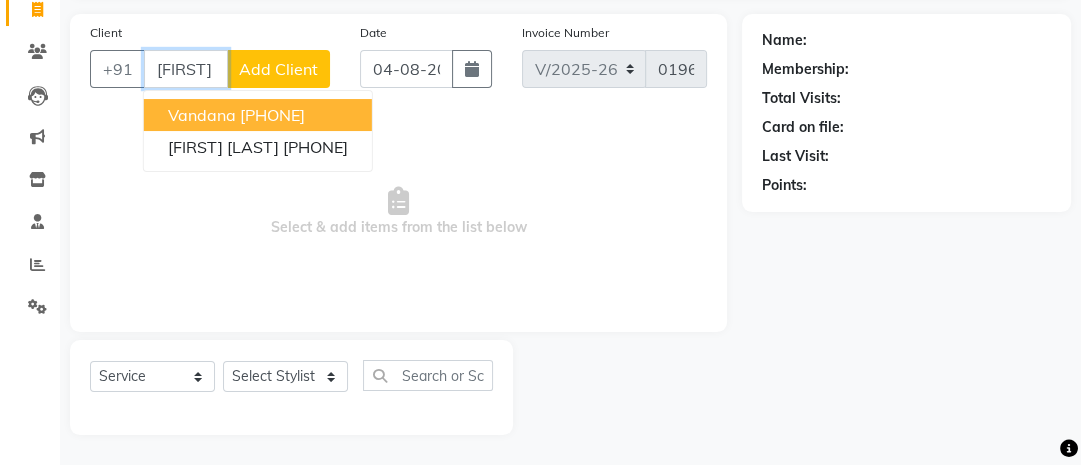 type on "[FIRST]" 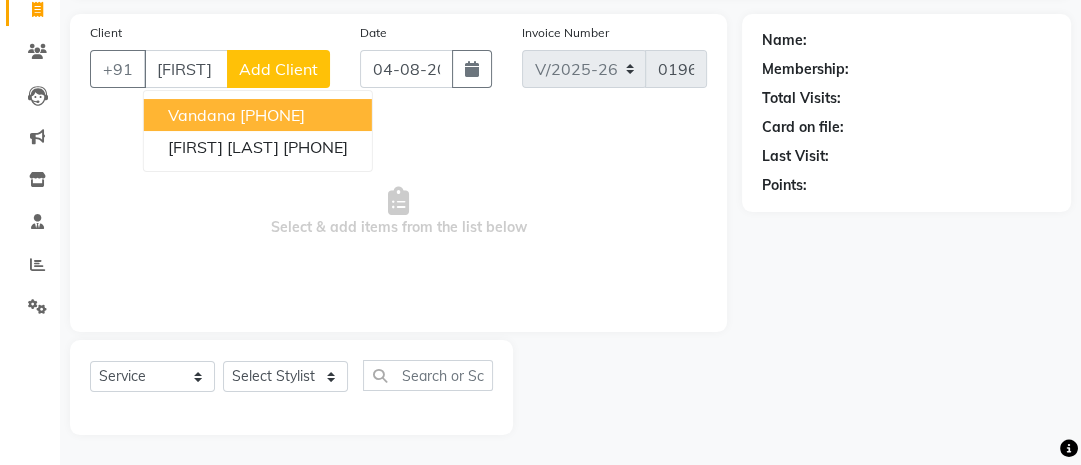 click on "Add Client" 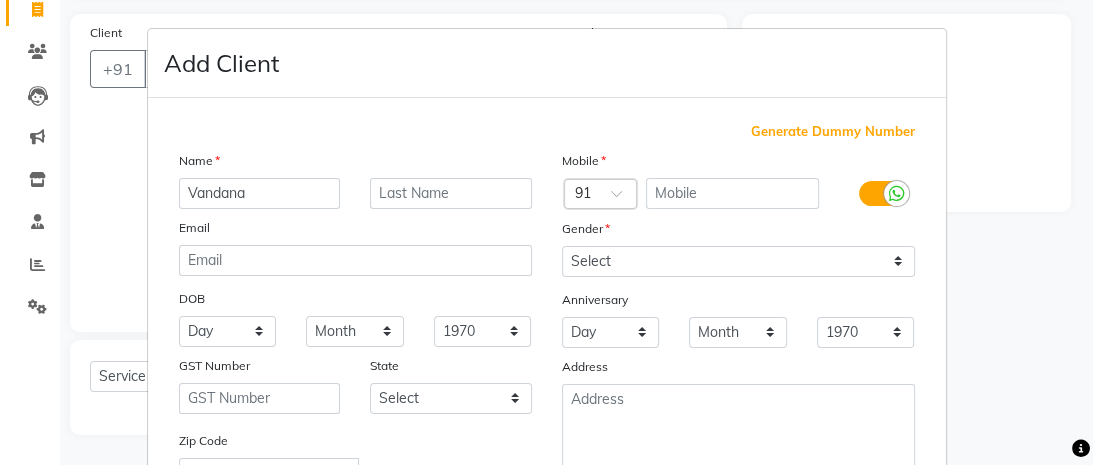 type on "Vandana" 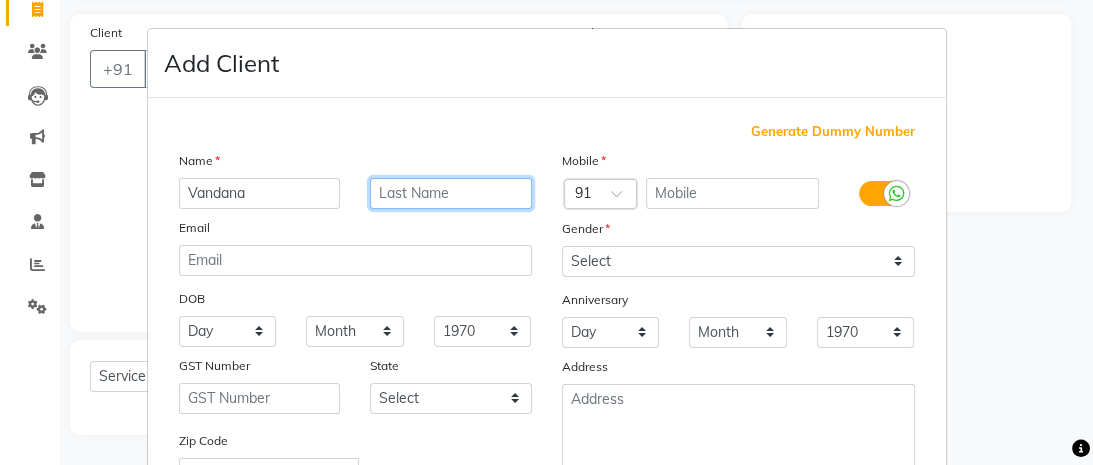 click at bounding box center [451, 193] 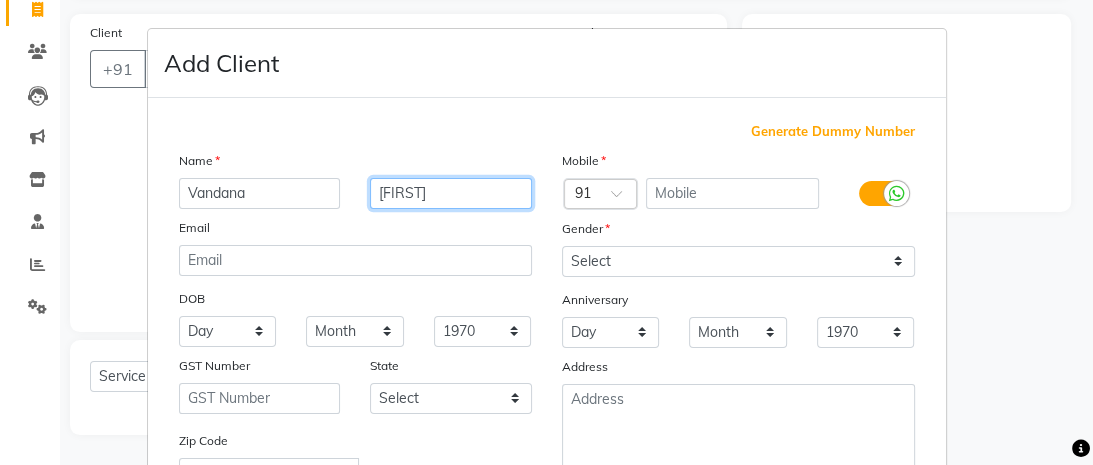 type on "[FIRST]" 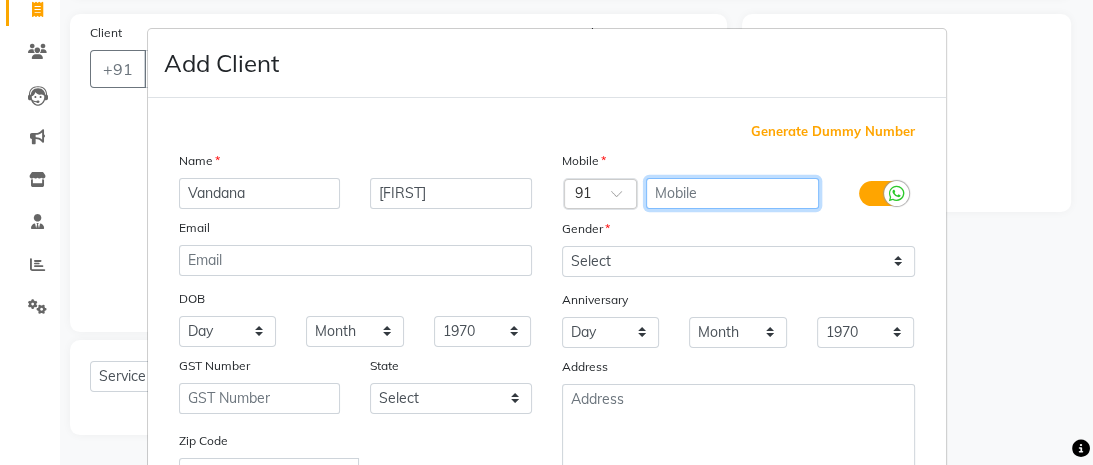 click at bounding box center [732, 193] 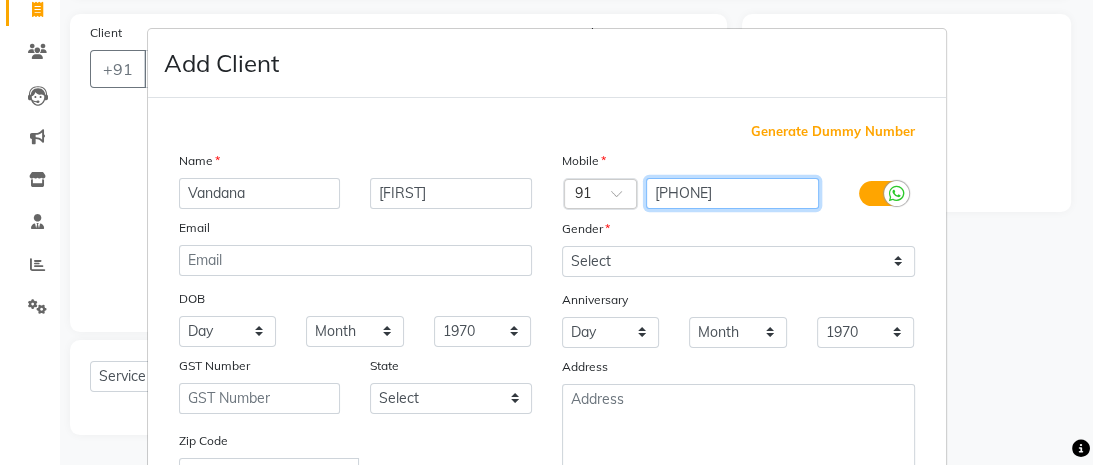 type on "[PHONE]" 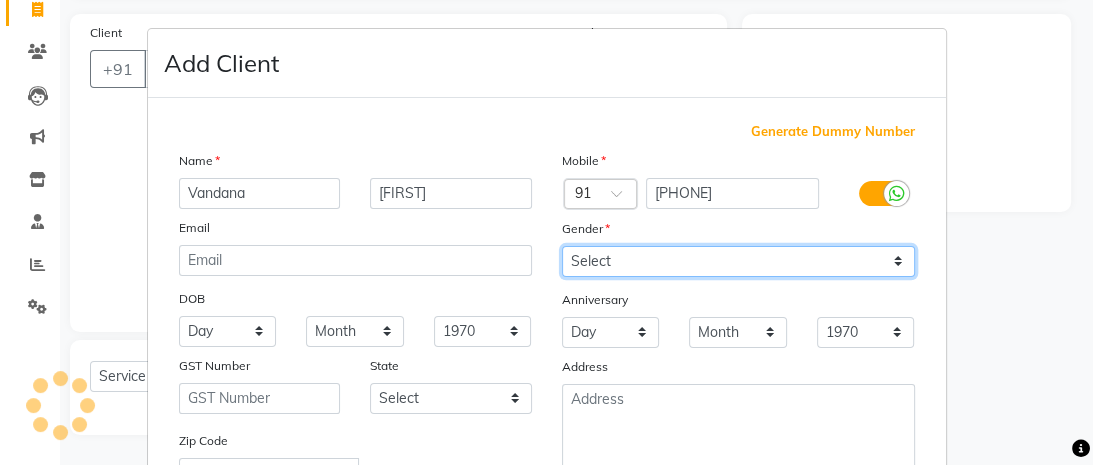 click on "Mobile Country Code × 91 [PHONE] Gender Select Male Female Other Prefer Not To Say Anniversary Day 01 02 03 04 05 06 07 08 09 10 11 12 13 14 15 16 17 18 19 20 21 22 23 24 25 26 27 28 29 30 31 Month January February March April May June July August September October November December 1970 1971 1972 1973 1974 1975 1976 1977 1978 1979 1980 1981 1982 1983 1984 1985 1986 1987 1988 1989 1990 1991 1992 1993 1994 1995 1996 1997 1998 1999 2000 2001 2002 2003 2004 2005 2006 2007 2008 2009 2010 2011 2012 2013 2014 2015 2016 2017 2018 2019 2020 2021 2022 2023 2024 2025 [ADDRESS]" at bounding box center [738, 353] 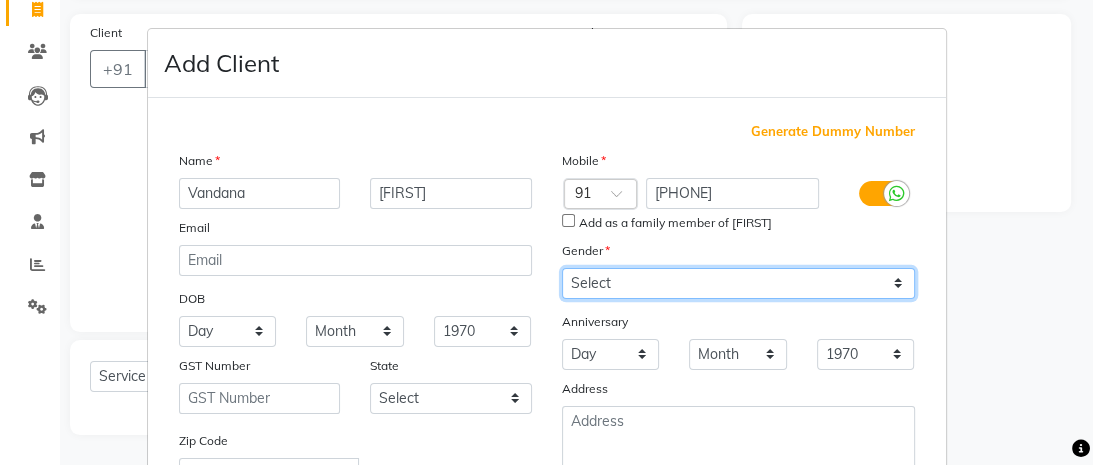 select on "female" 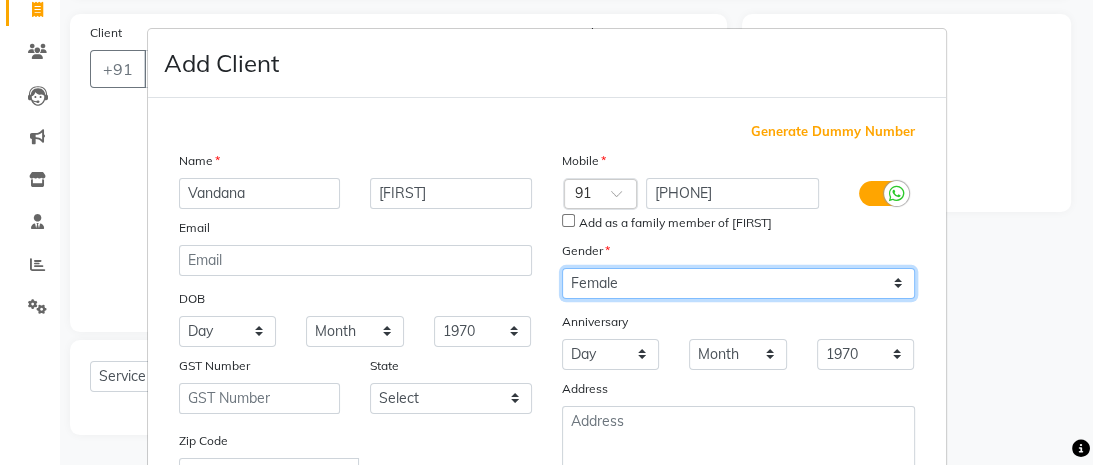 click on "Select Male Female Other Prefer Not To Say" at bounding box center (738, 283) 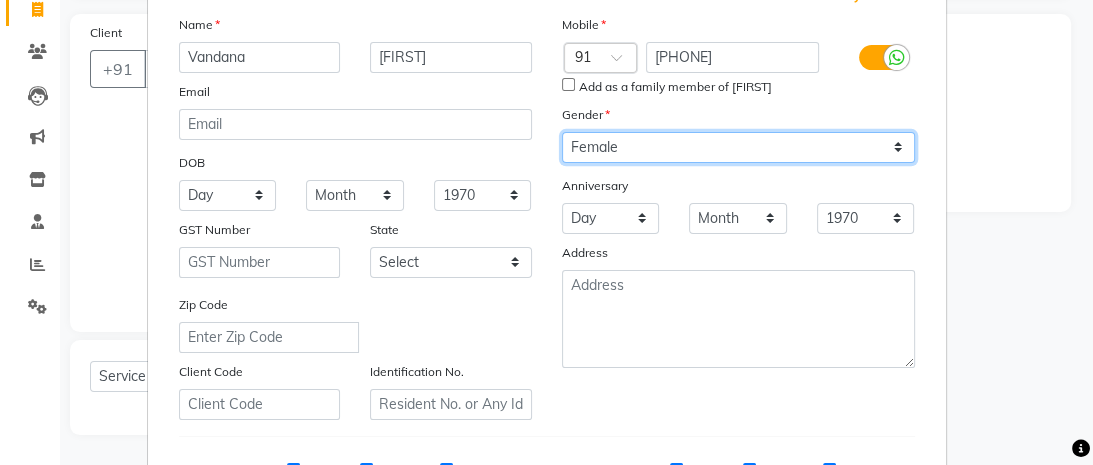 scroll, scrollTop: 0, scrollLeft: 0, axis: both 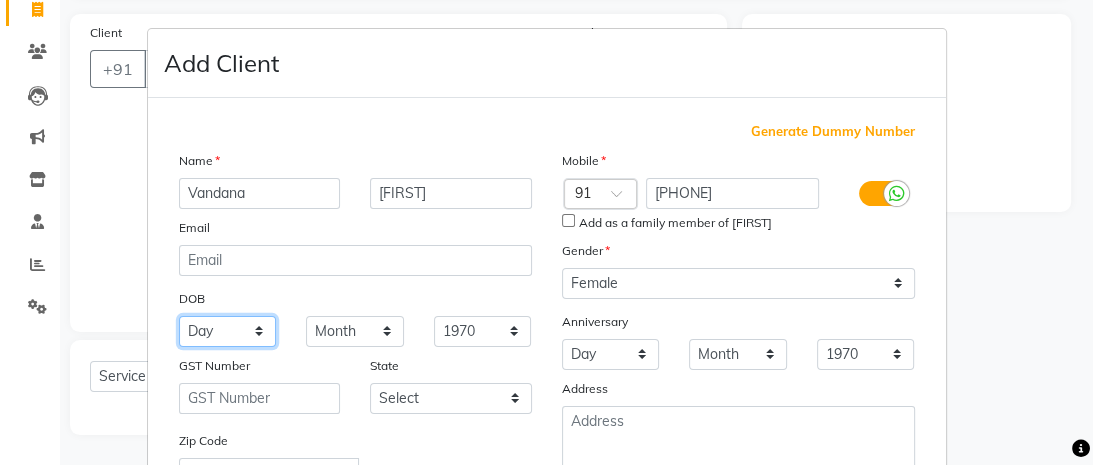 click on "Day 01 02 03 04 05 06 07 08 09 10 11 12 13 14 15 16 17 18 19 20 21 22 23 24 25 26 27 28 29 30 31" at bounding box center (228, 331) 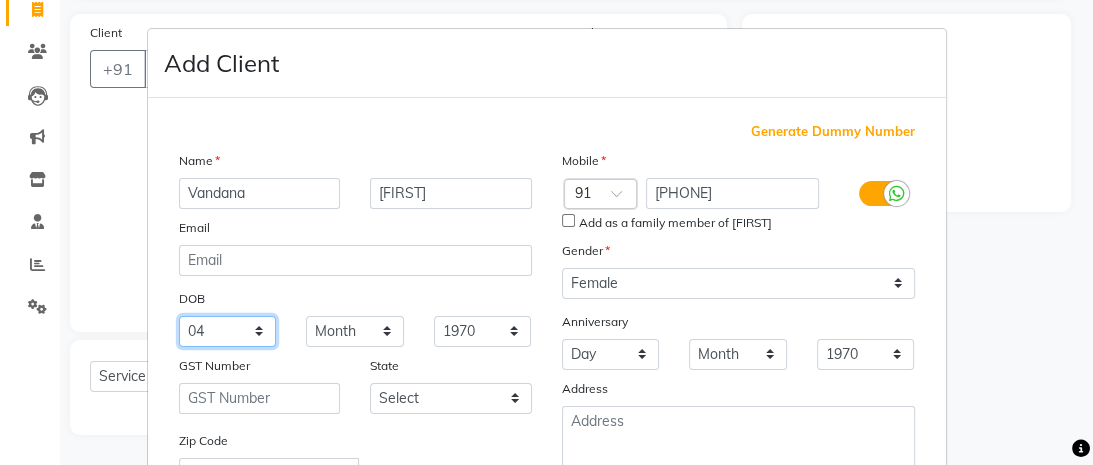 click on "Day 01 02 03 04 05 06 07 08 09 10 11 12 13 14 15 16 17 18 19 20 21 22 23 24 25 26 27 28 29 30 31" at bounding box center (228, 331) 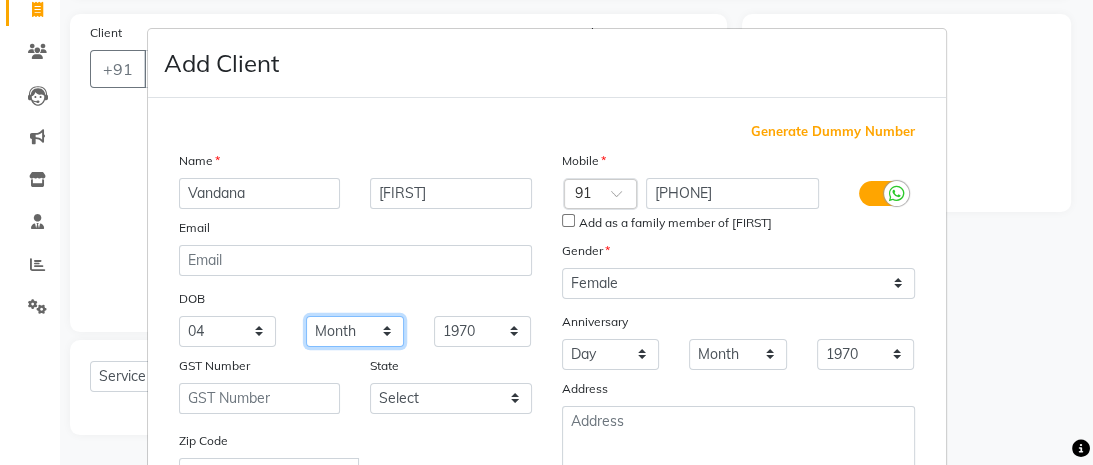 click on "Month January February March April May June July August September October November December" at bounding box center [355, 331] 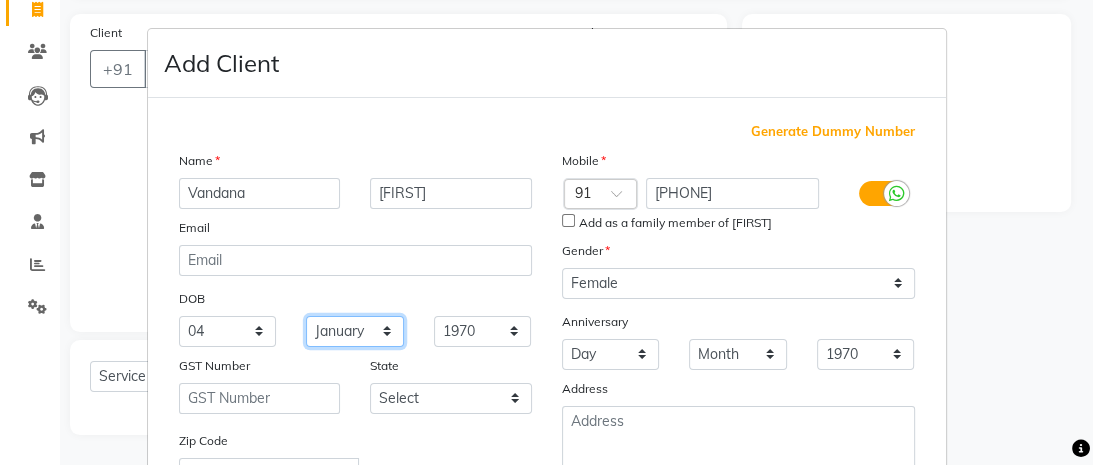 click on "Month January February March April May June July August September October November December" at bounding box center [355, 331] 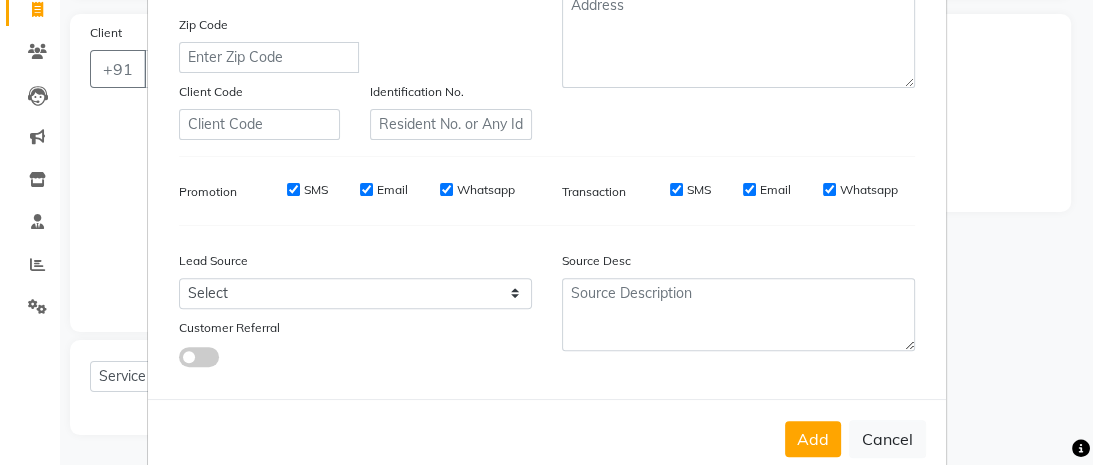 scroll, scrollTop: 468, scrollLeft: 0, axis: vertical 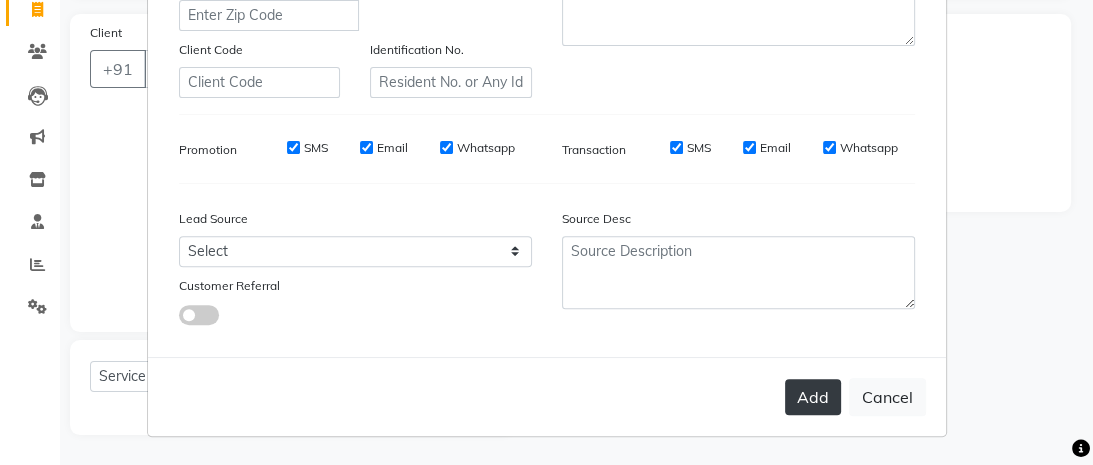 click on "Add" at bounding box center [813, 397] 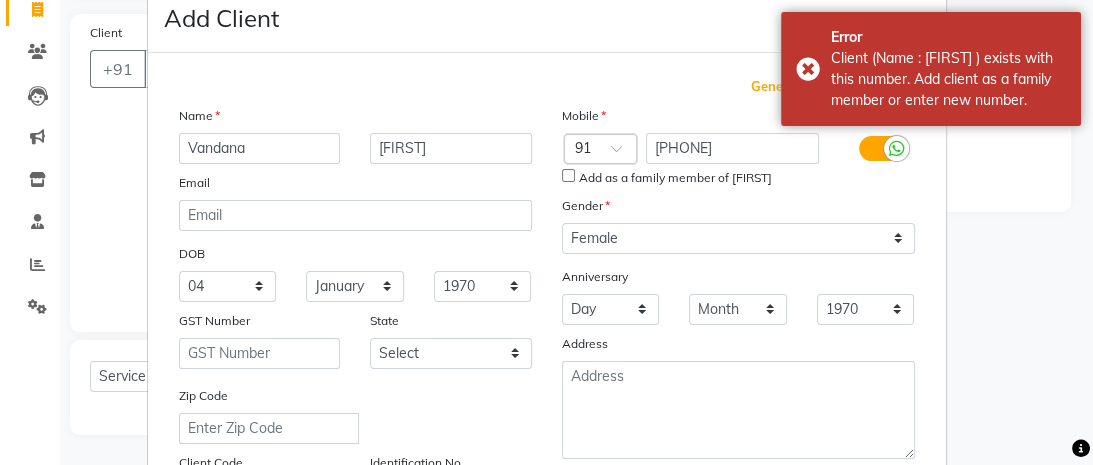 scroll, scrollTop: 44, scrollLeft: 0, axis: vertical 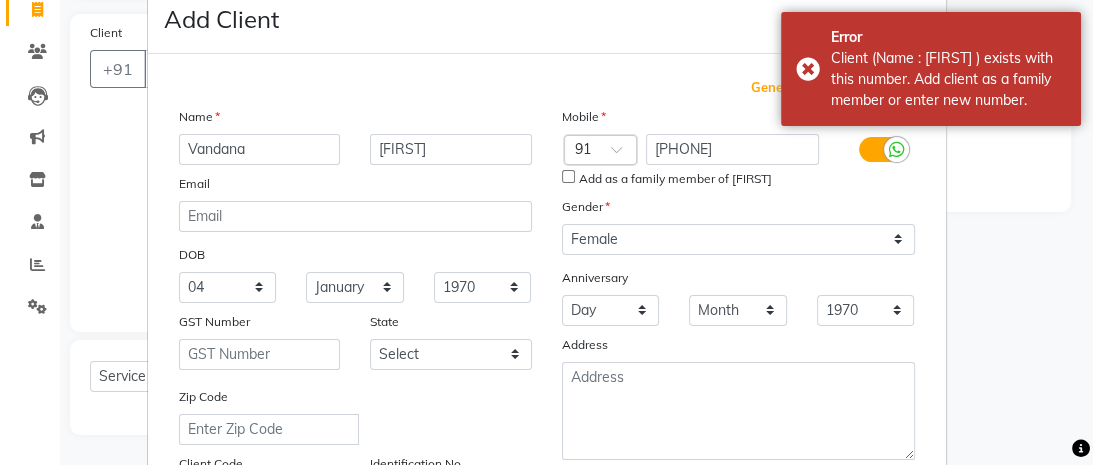 click on "Add as a family member of [FIRST]" at bounding box center [568, 176] 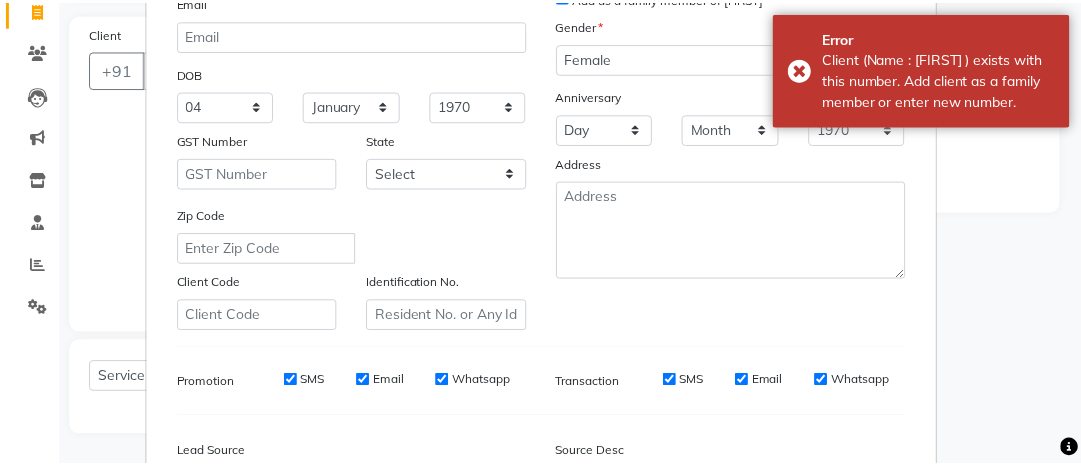 scroll, scrollTop: 468, scrollLeft: 0, axis: vertical 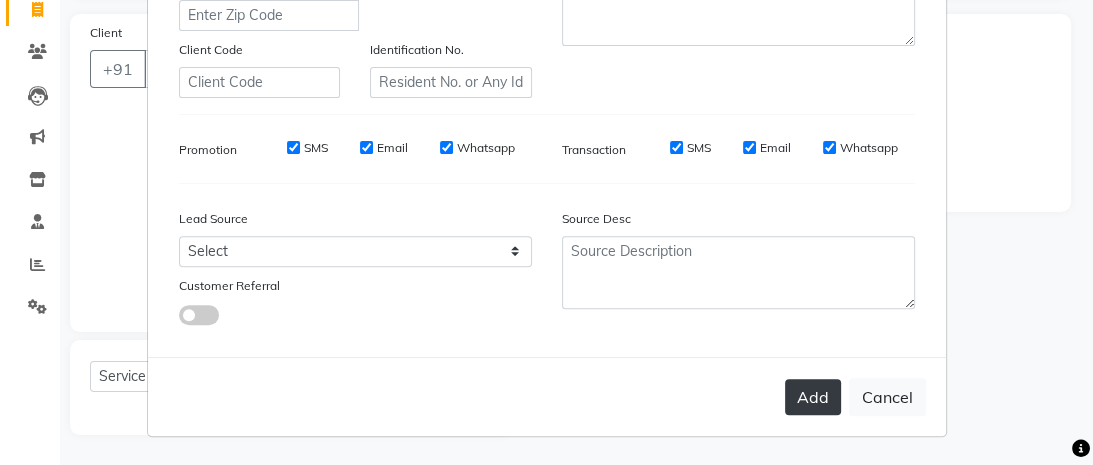 click on "Add" at bounding box center [813, 397] 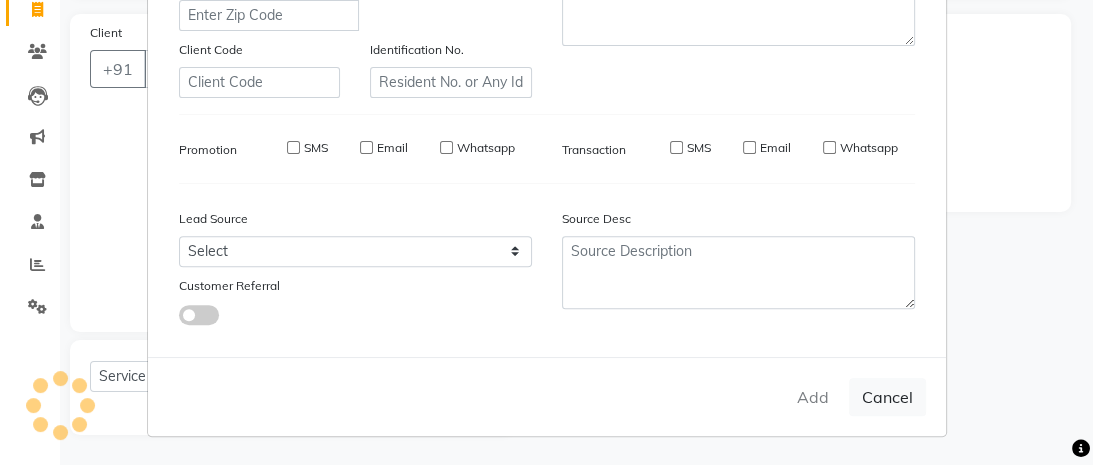 type on "[PHONE]" 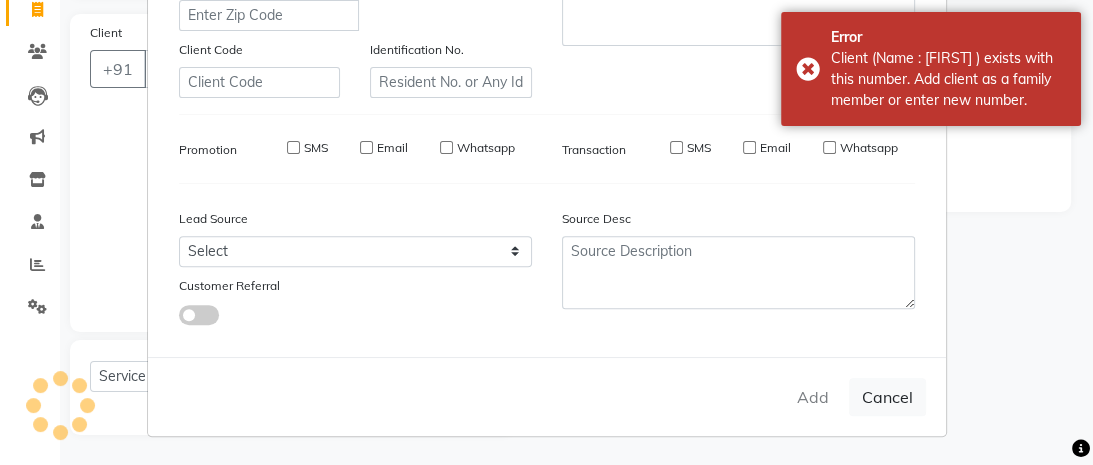 select on "1: Object" 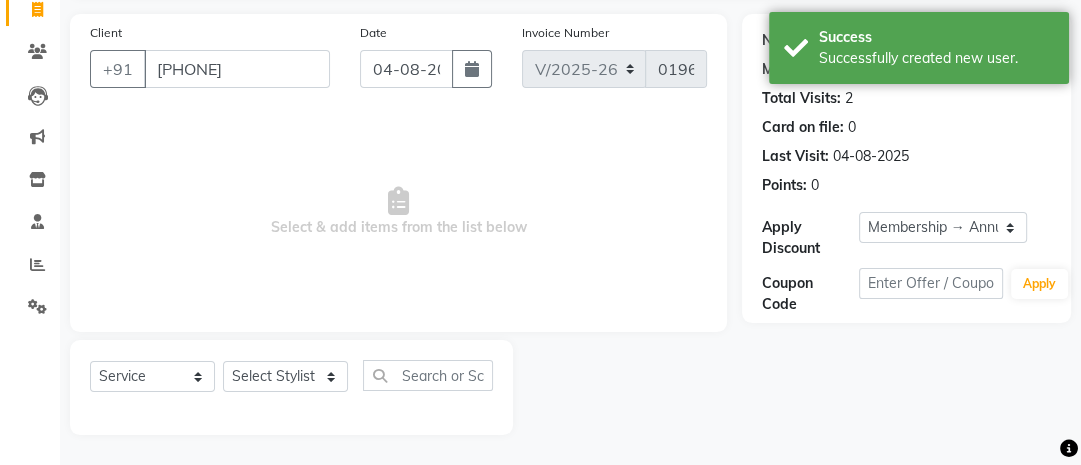 scroll, scrollTop: 136, scrollLeft: 0, axis: vertical 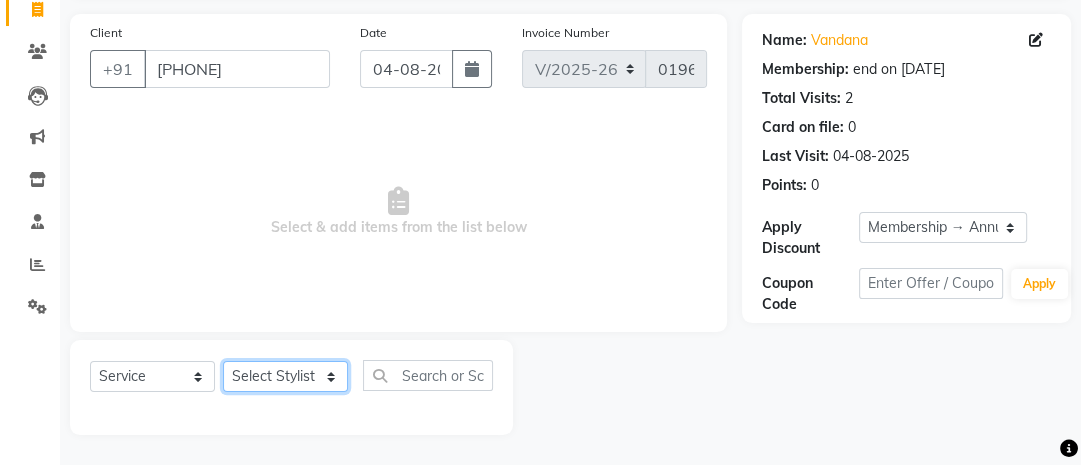 click on "Select Stylist Ana Ansar Ashwini Hema Laxmi Mavis Maya Reshma Rita Usha" 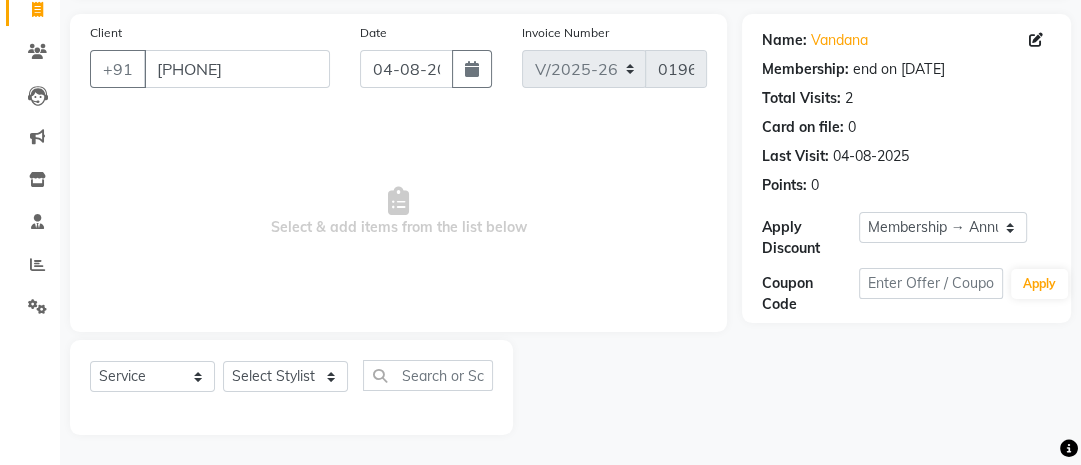click on "Select & add items from the list below" at bounding box center (398, 212) 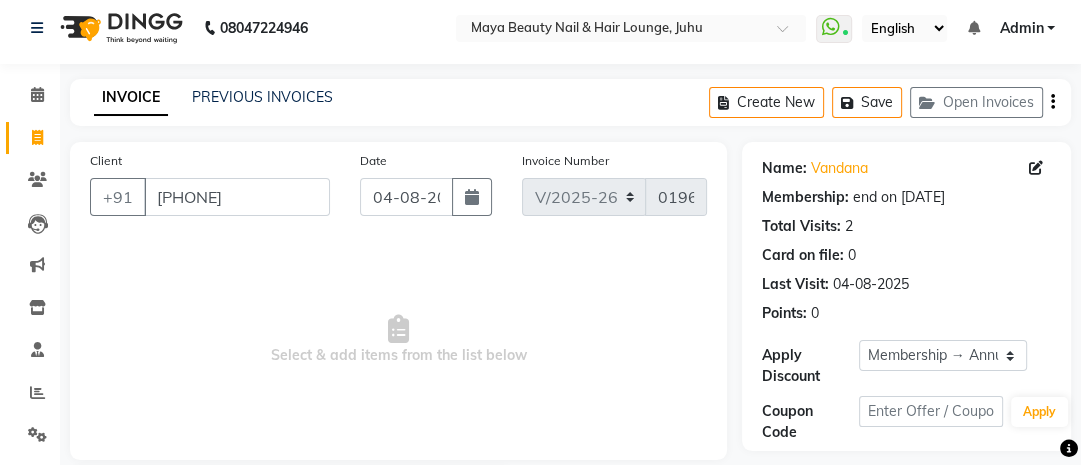 scroll, scrollTop: 0, scrollLeft: 0, axis: both 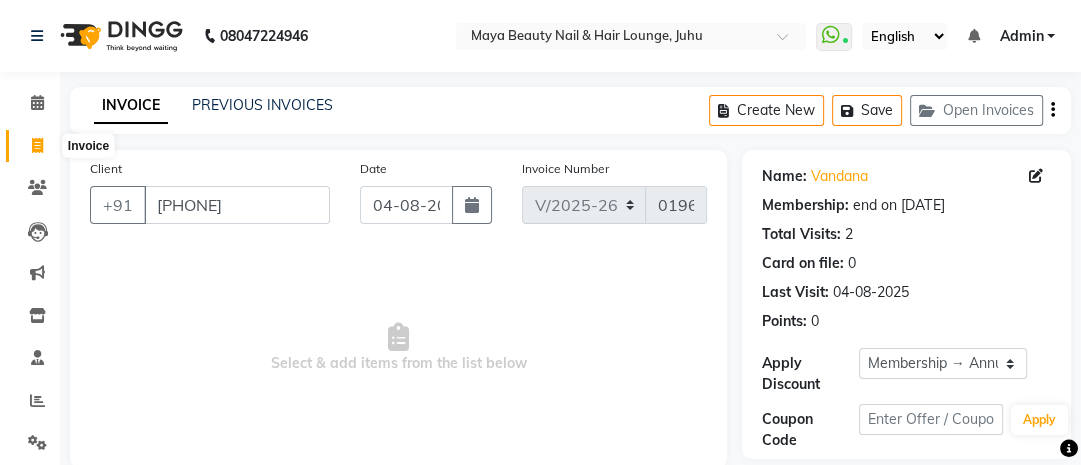 click 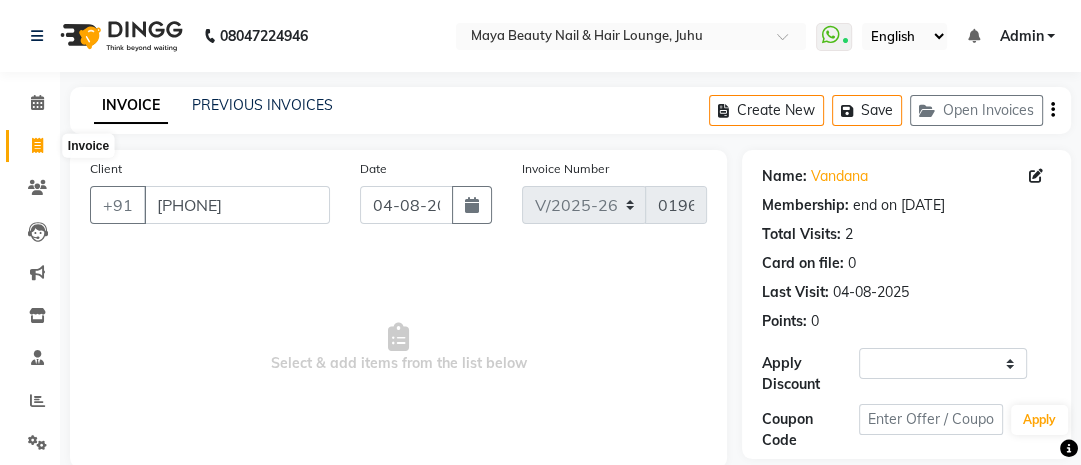 select on "service" 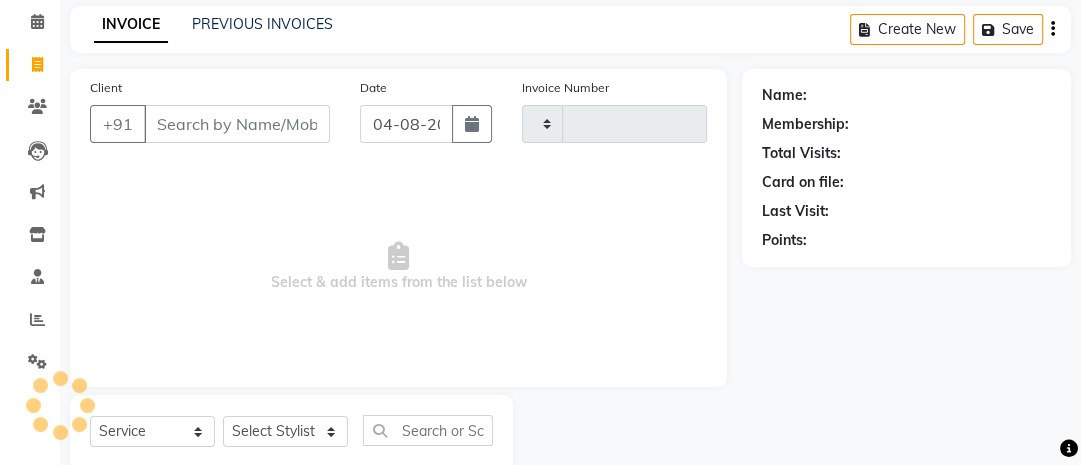 scroll, scrollTop: 136, scrollLeft: 0, axis: vertical 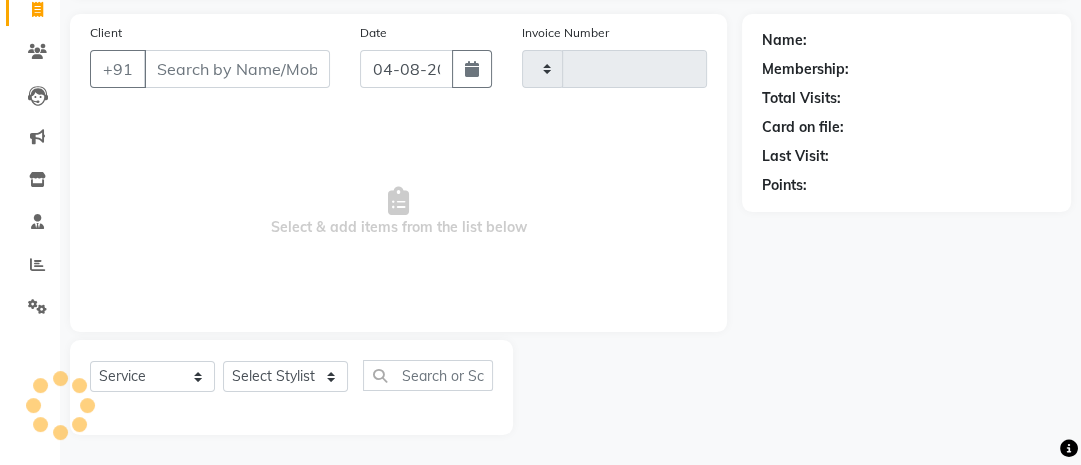 type on "0196" 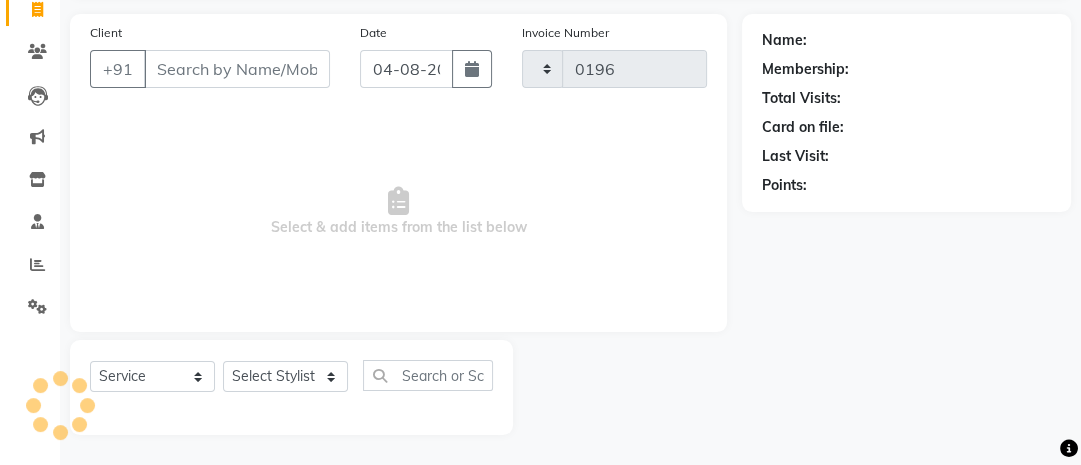 select on "4023" 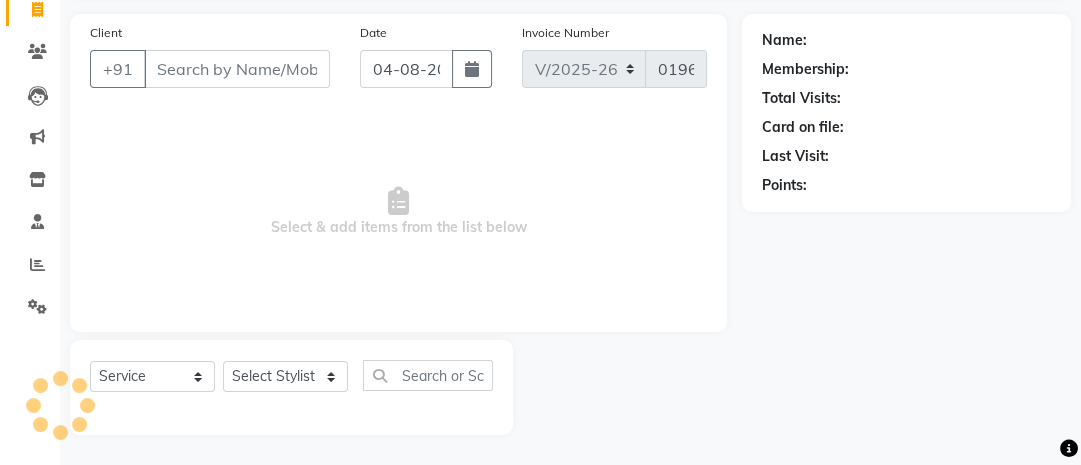 scroll, scrollTop: 0, scrollLeft: 0, axis: both 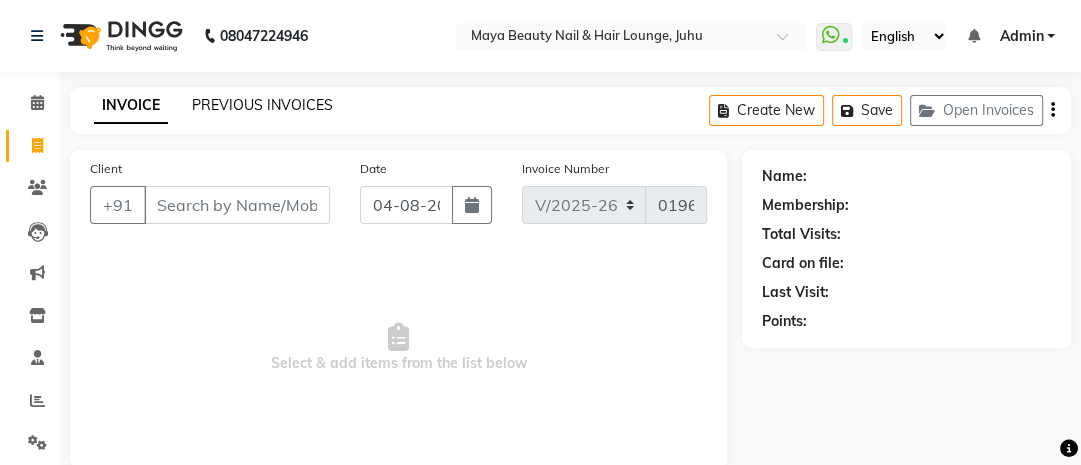 click on "PREVIOUS INVOICES" 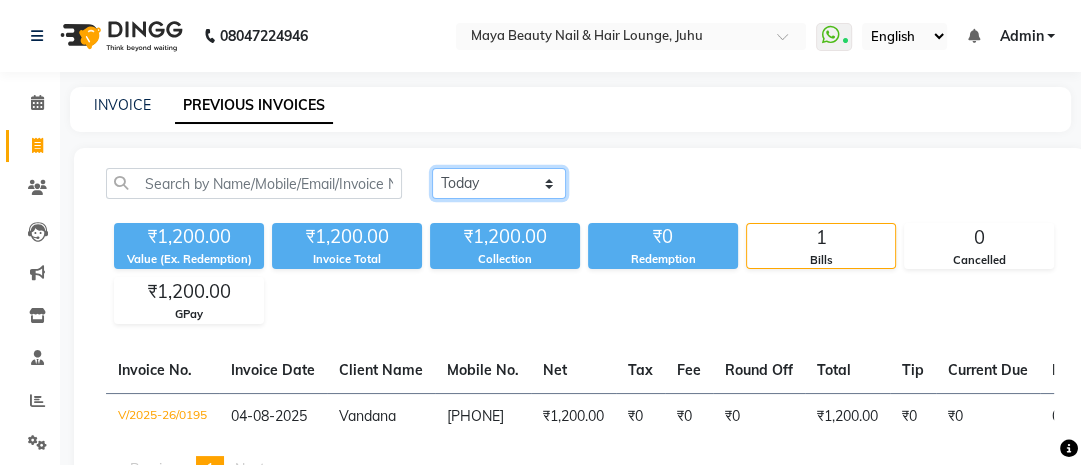 click on "Today Yesterday Custom Range" 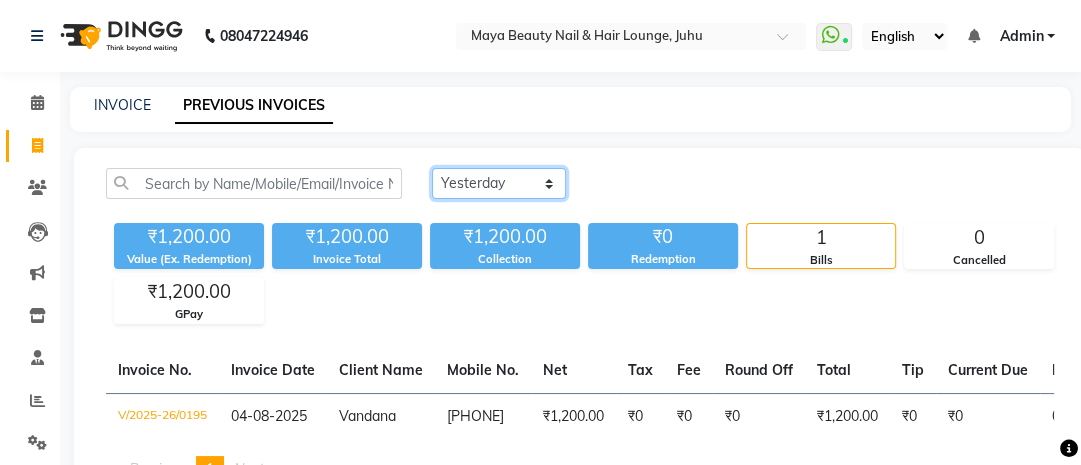 click on "Today Yesterday Custom Range" 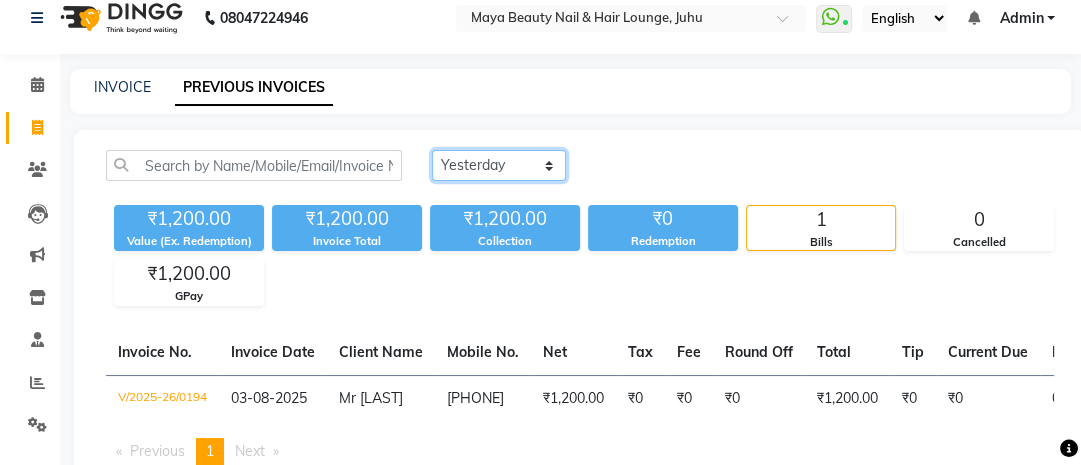 scroll, scrollTop: 95, scrollLeft: 0, axis: vertical 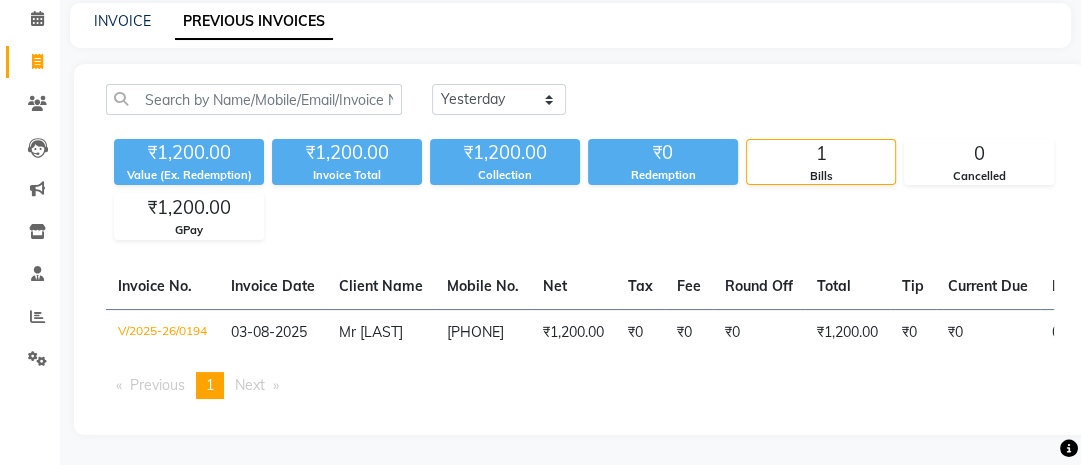 drag, startPoint x: 547, startPoint y: 91, endPoint x: 608, endPoint y: 66, distance: 65.9242 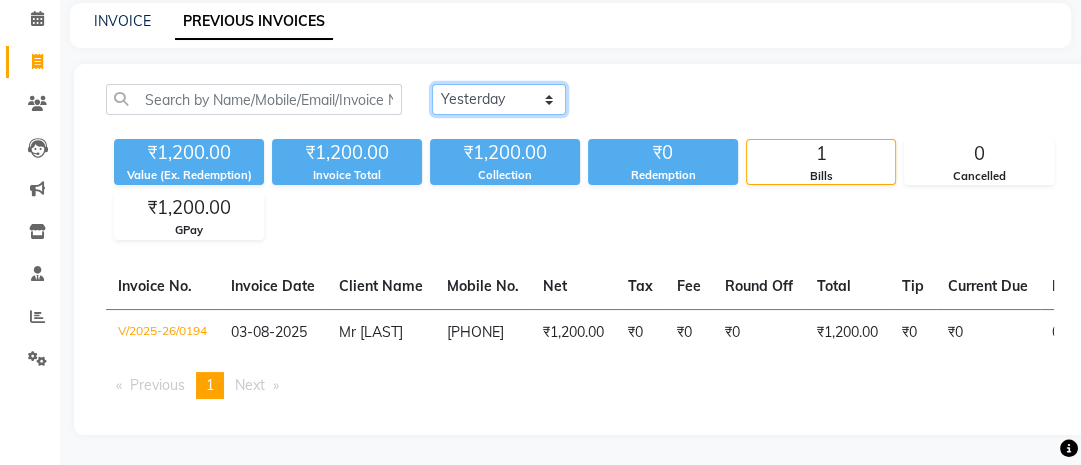 click on "Today Yesterday Custom Range" 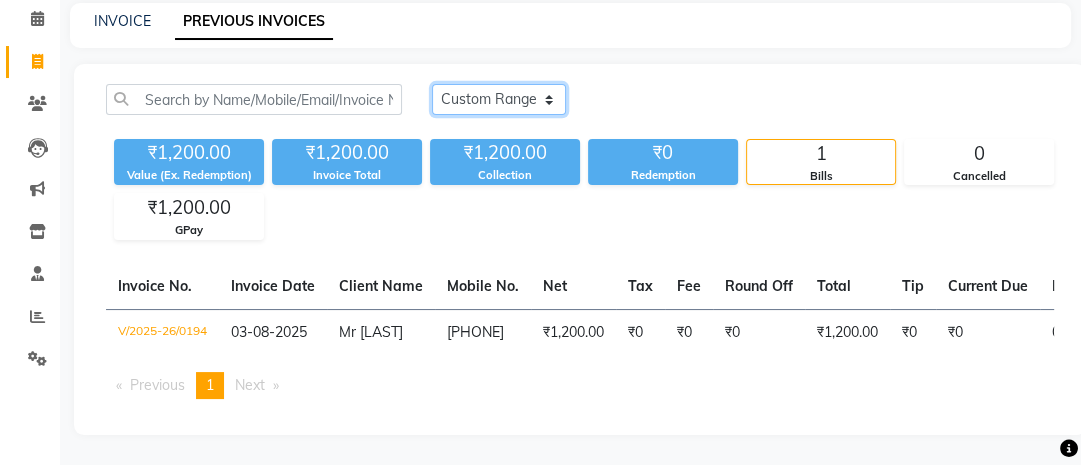 click on "Today Yesterday Custom Range" 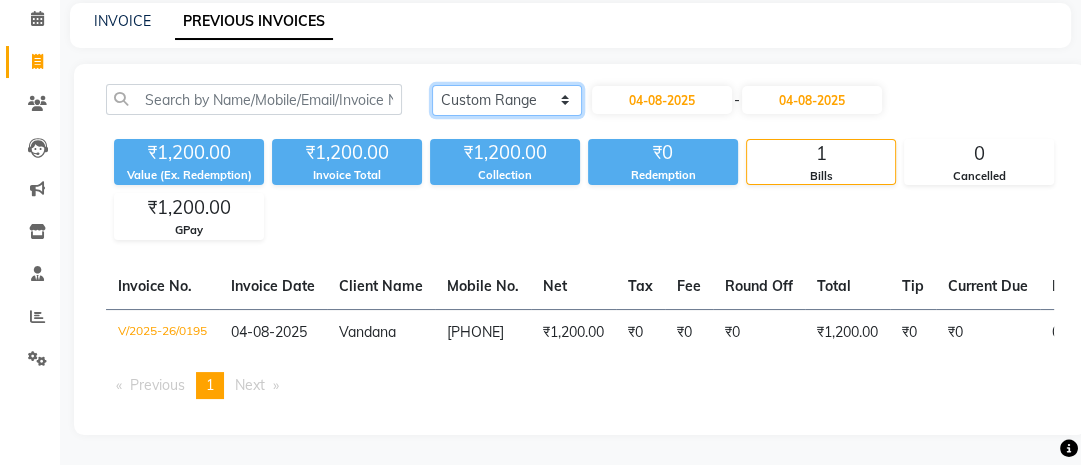 click on "Today Yesterday Custom Range" 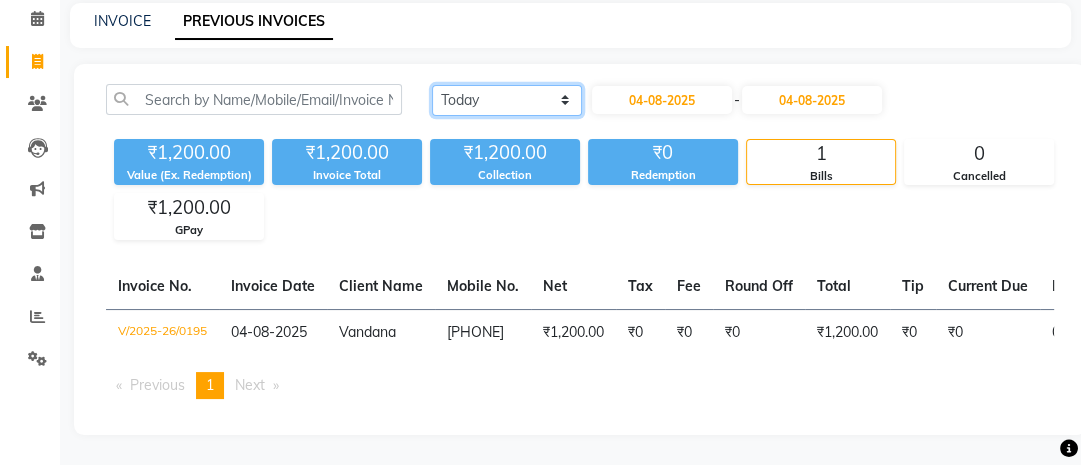 click on "Today Yesterday Custom Range" 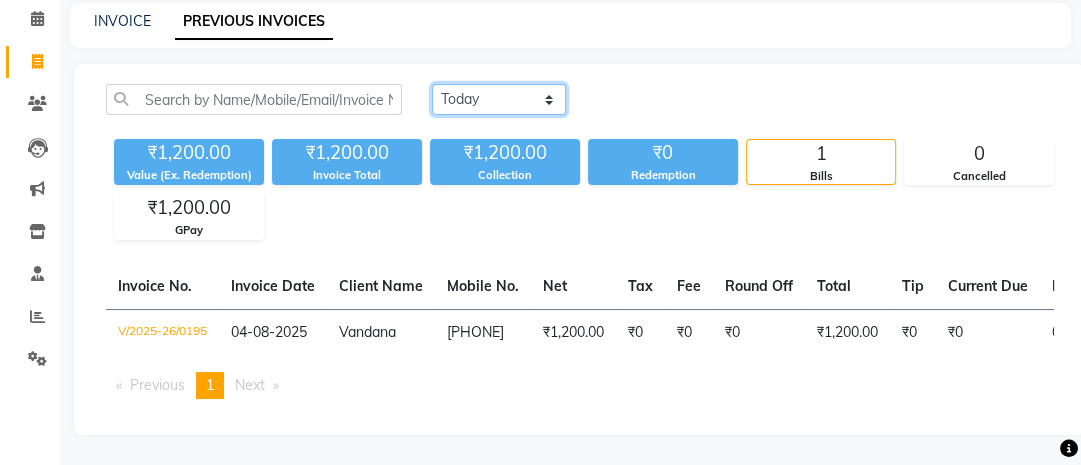 scroll, scrollTop: 0, scrollLeft: 0, axis: both 